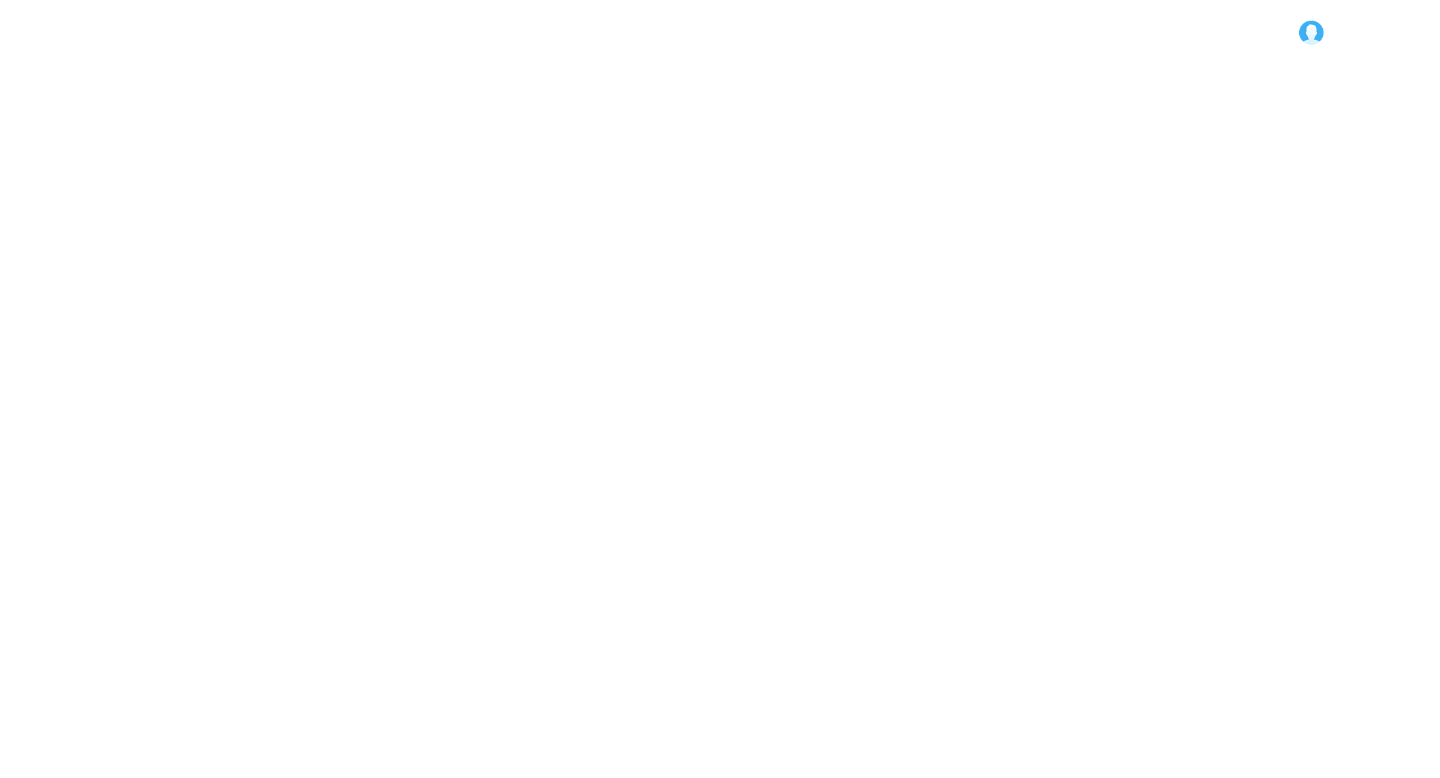 scroll, scrollTop: 0, scrollLeft: 0, axis: both 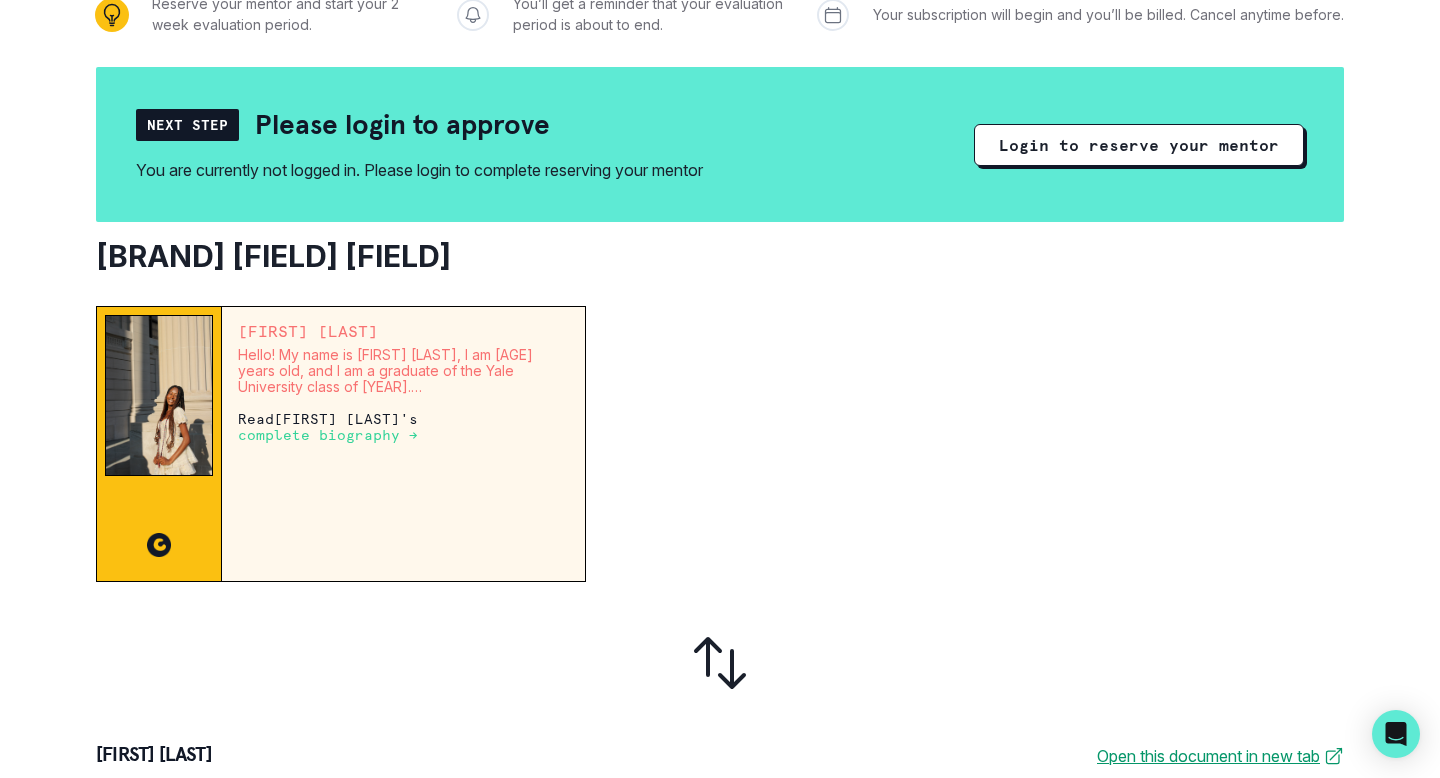 click on "complete biography →" at bounding box center [328, 435] 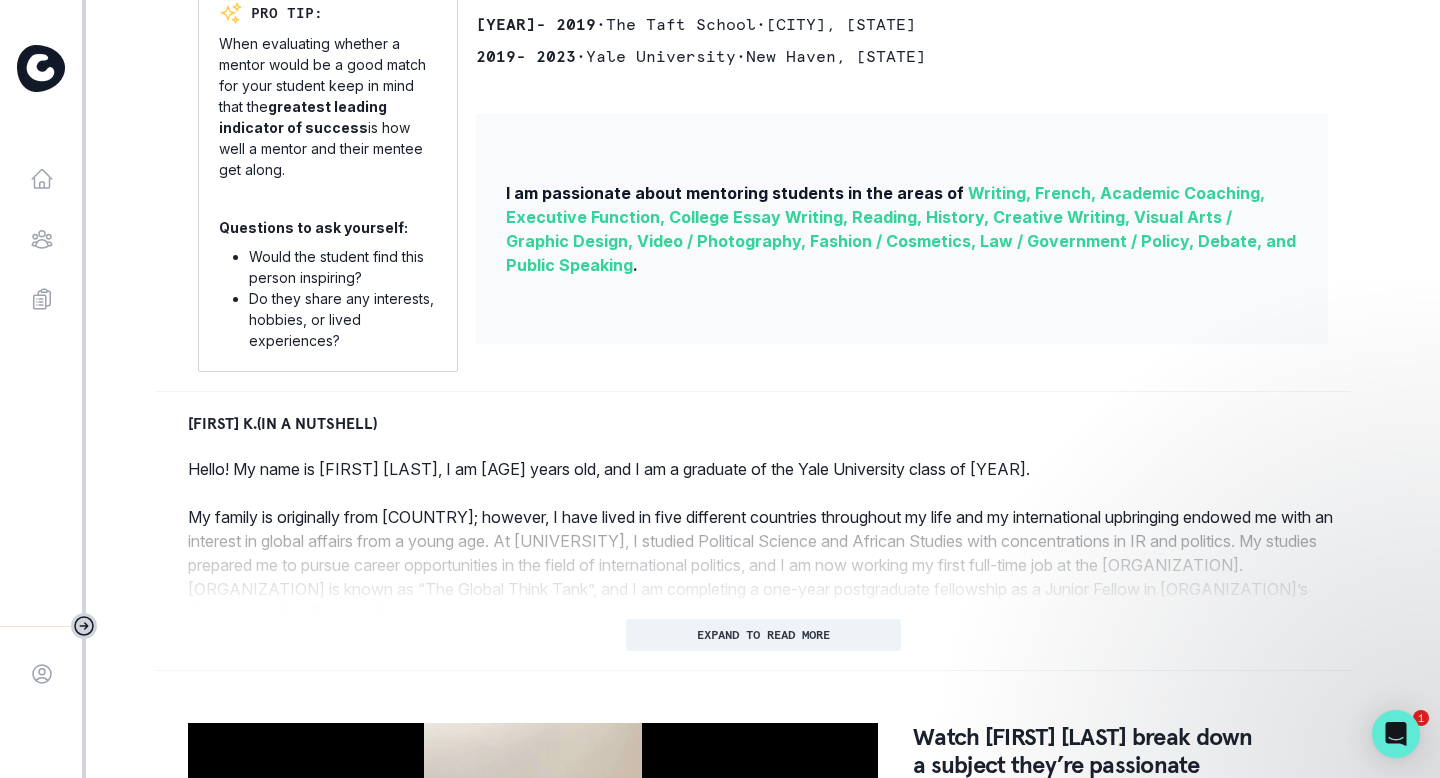 scroll, scrollTop: 595, scrollLeft: 0, axis: vertical 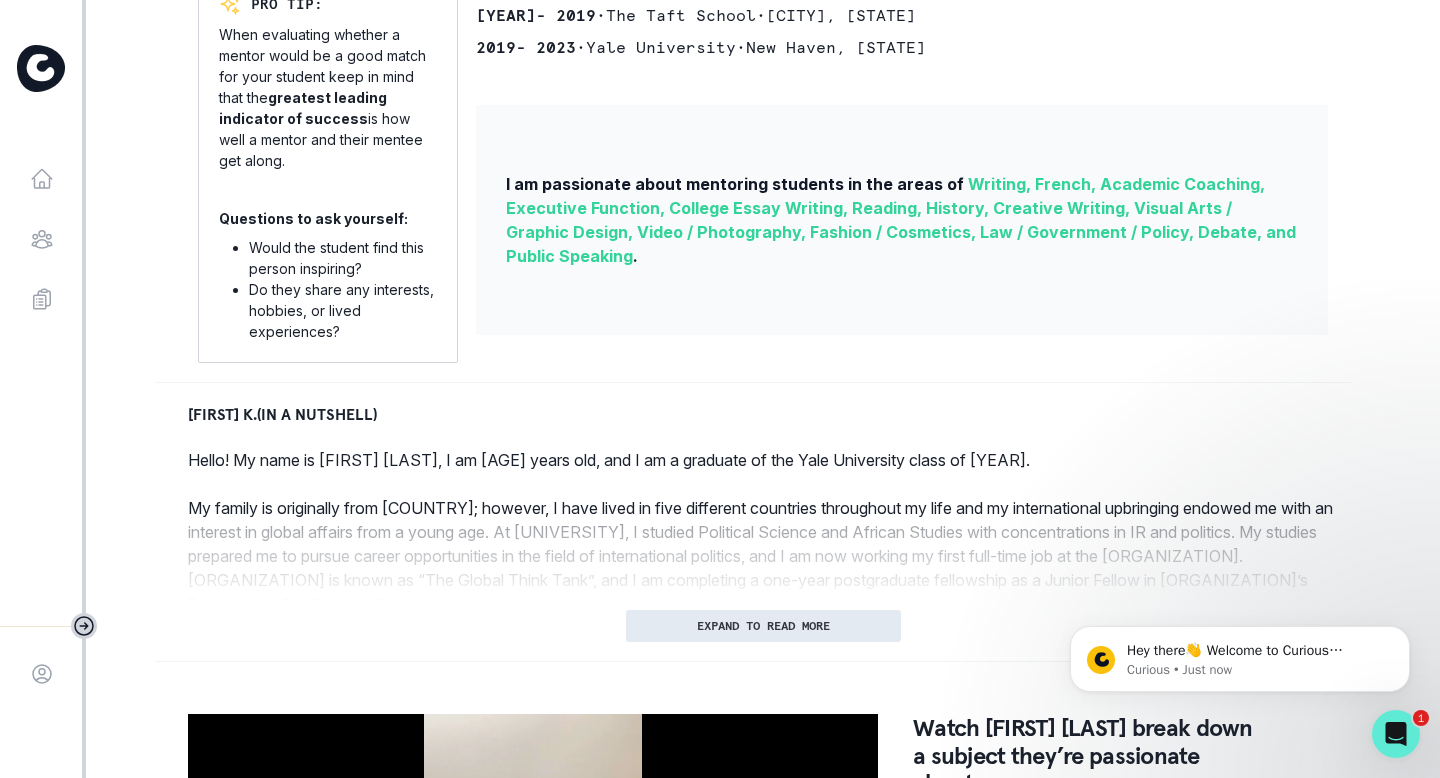 click on "EXPAND TO READ MORE" at bounding box center (763, 626) 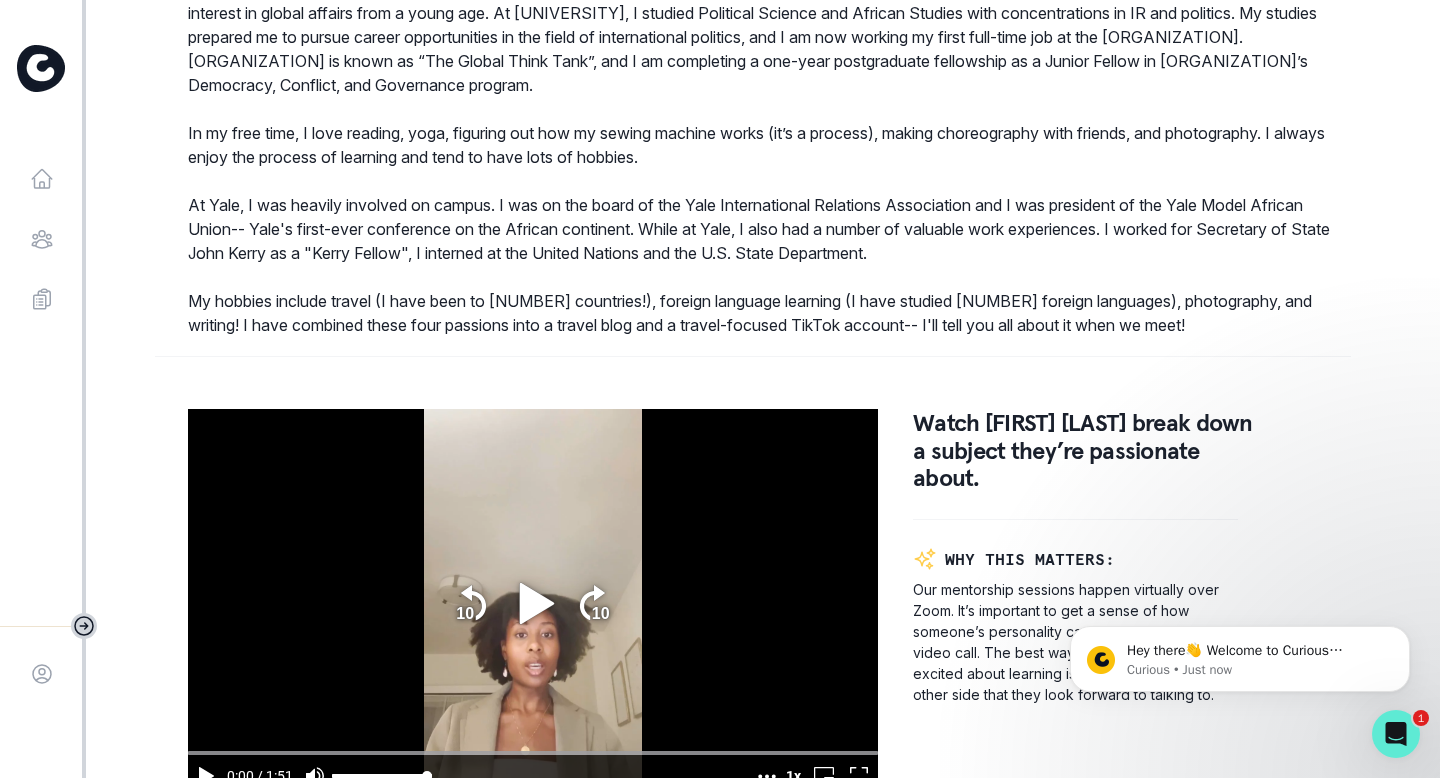 scroll, scrollTop: 1142, scrollLeft: 0, axis: vertical 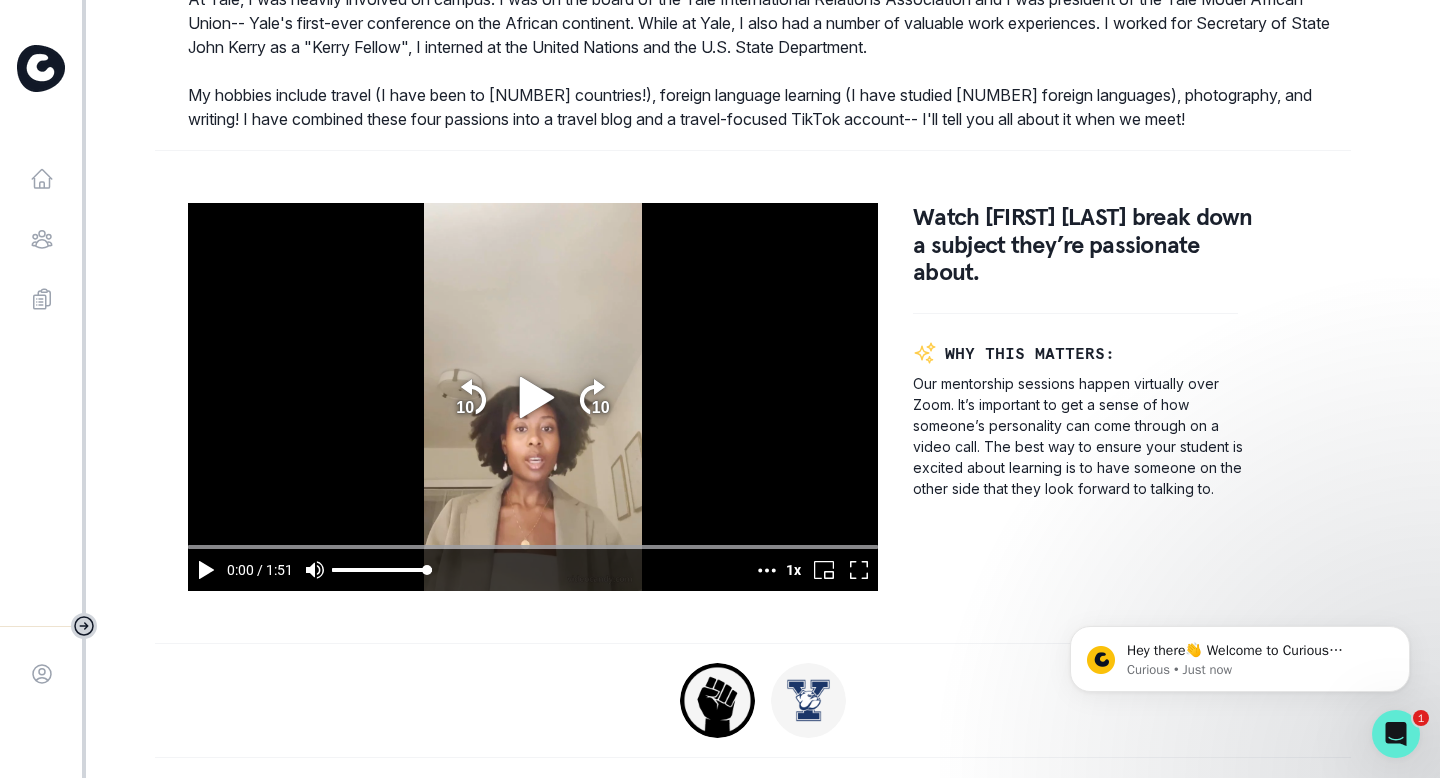 click 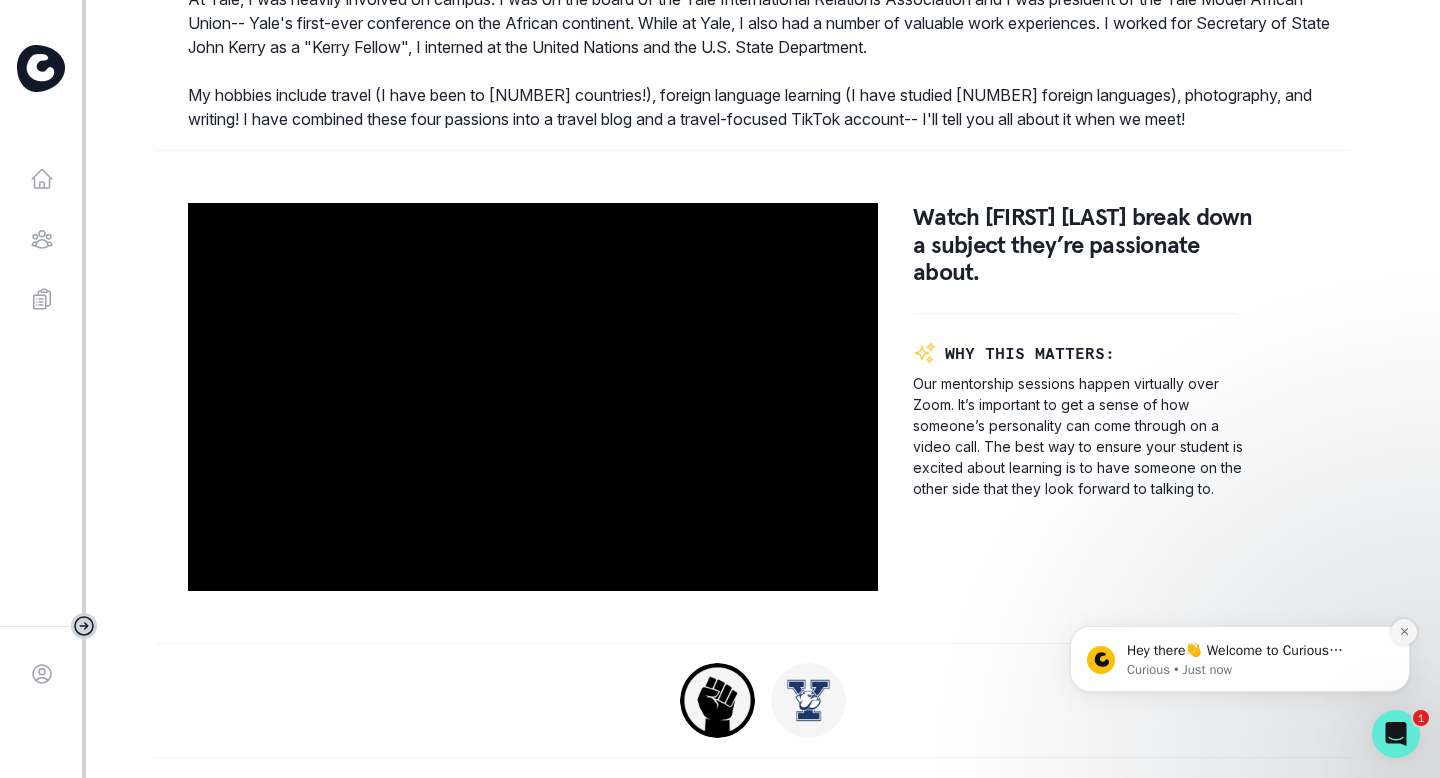 click 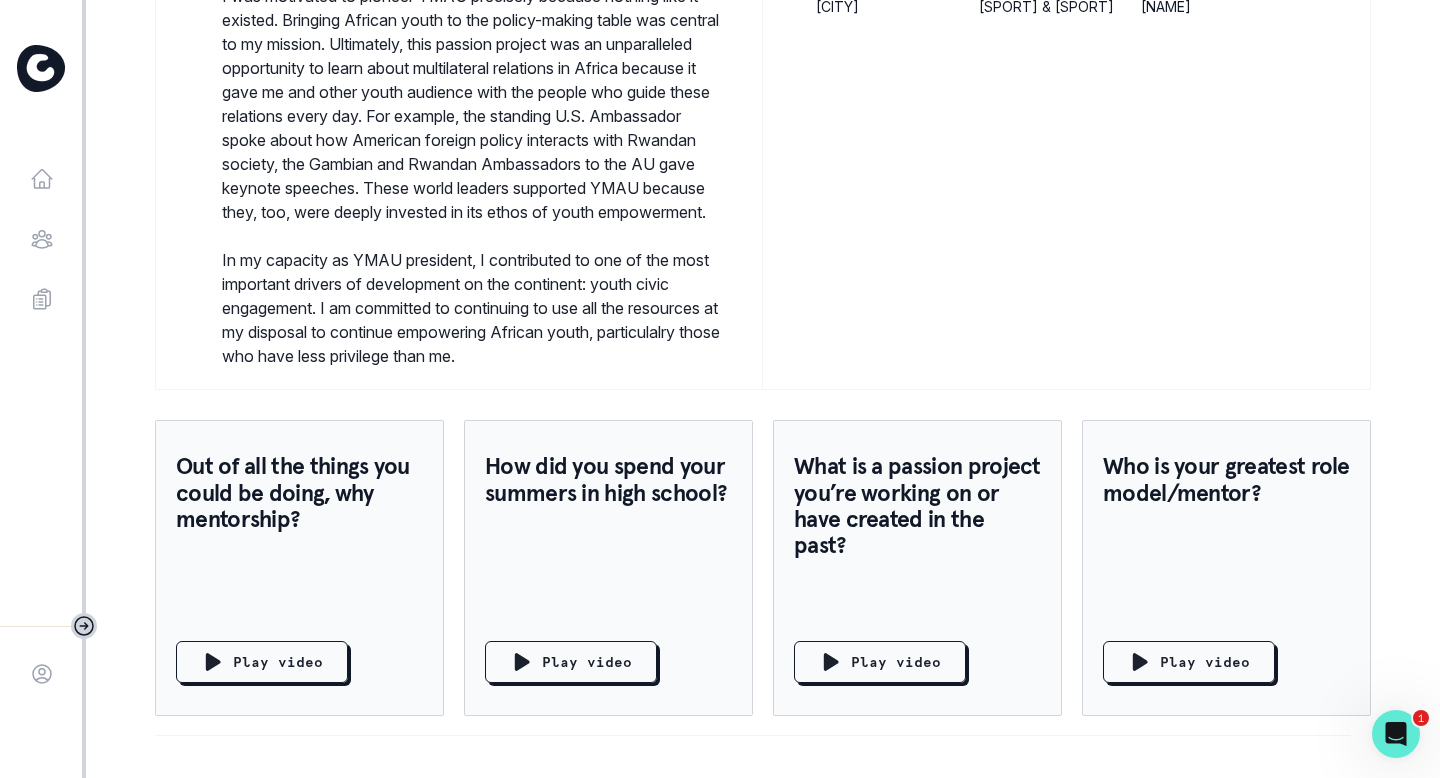 scroll, scrollTop: 2493, scrollLeft: 0, axis: vertical 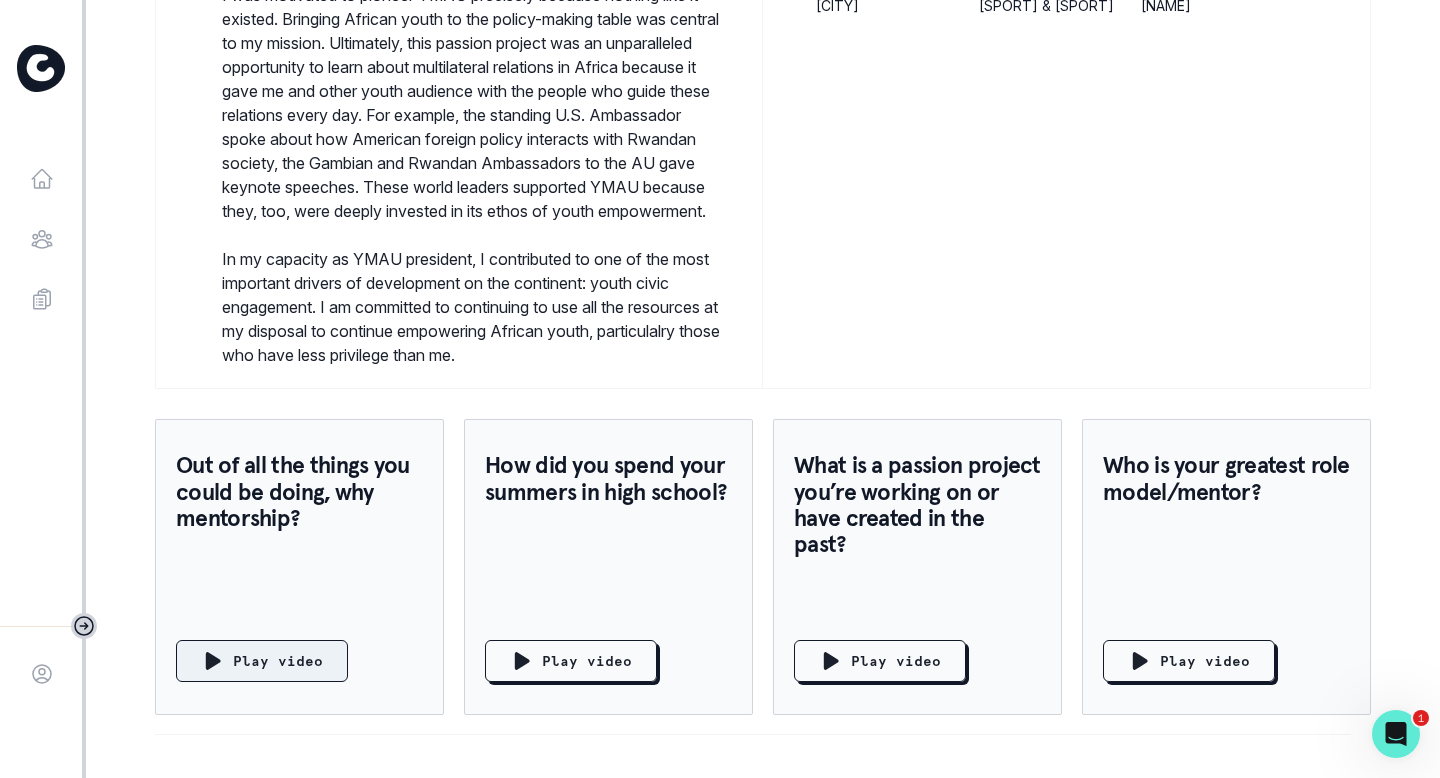 click on "Play video" at bounding box center [278, 661] 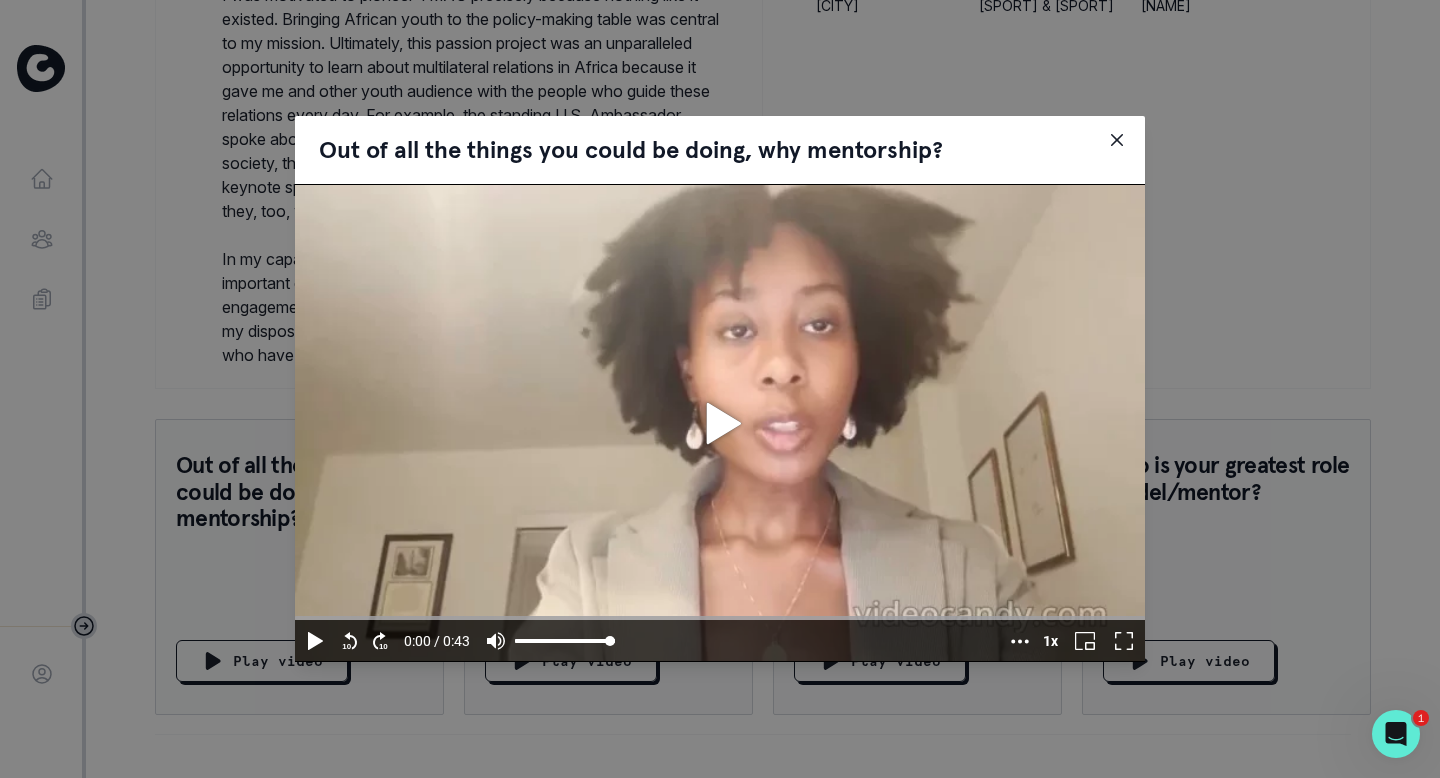 click 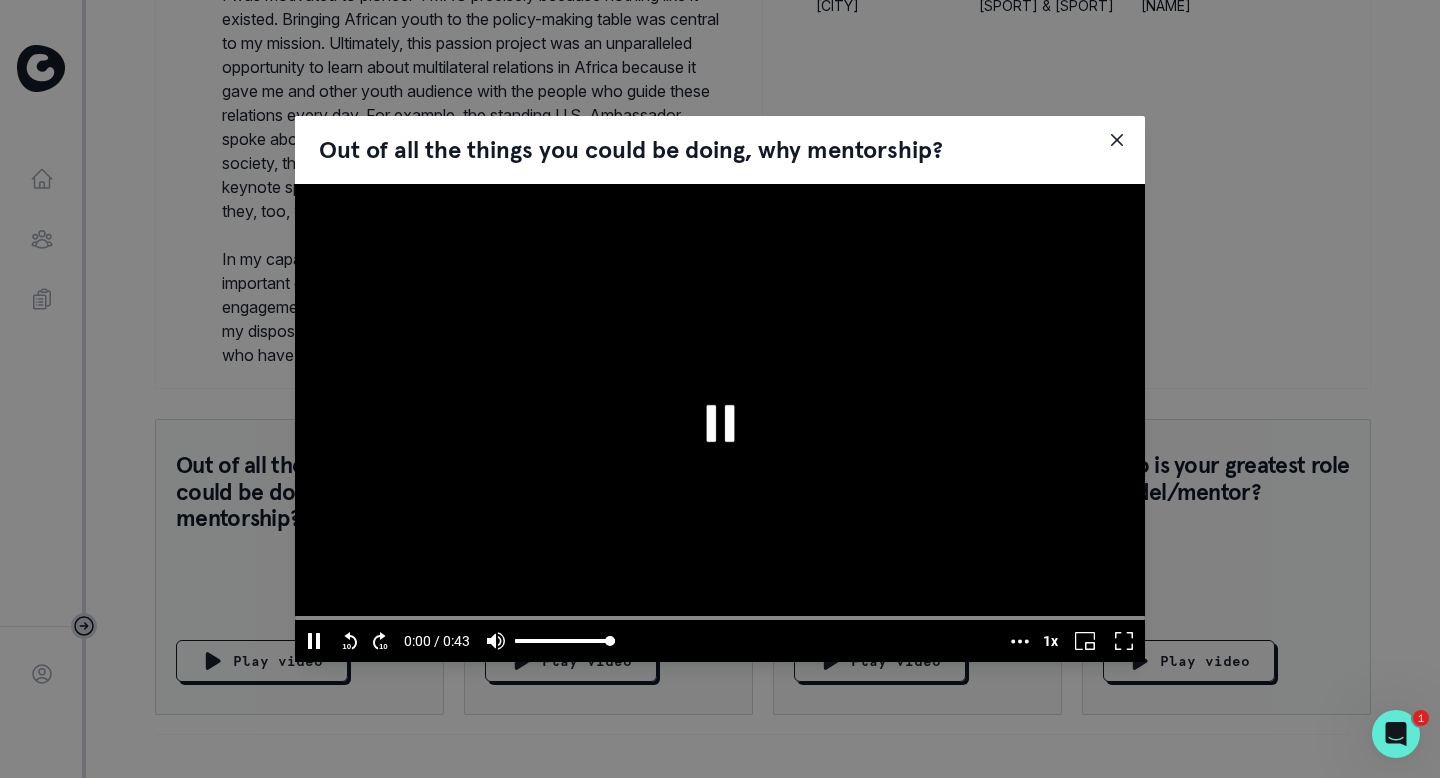 type on "53.7593439999821" 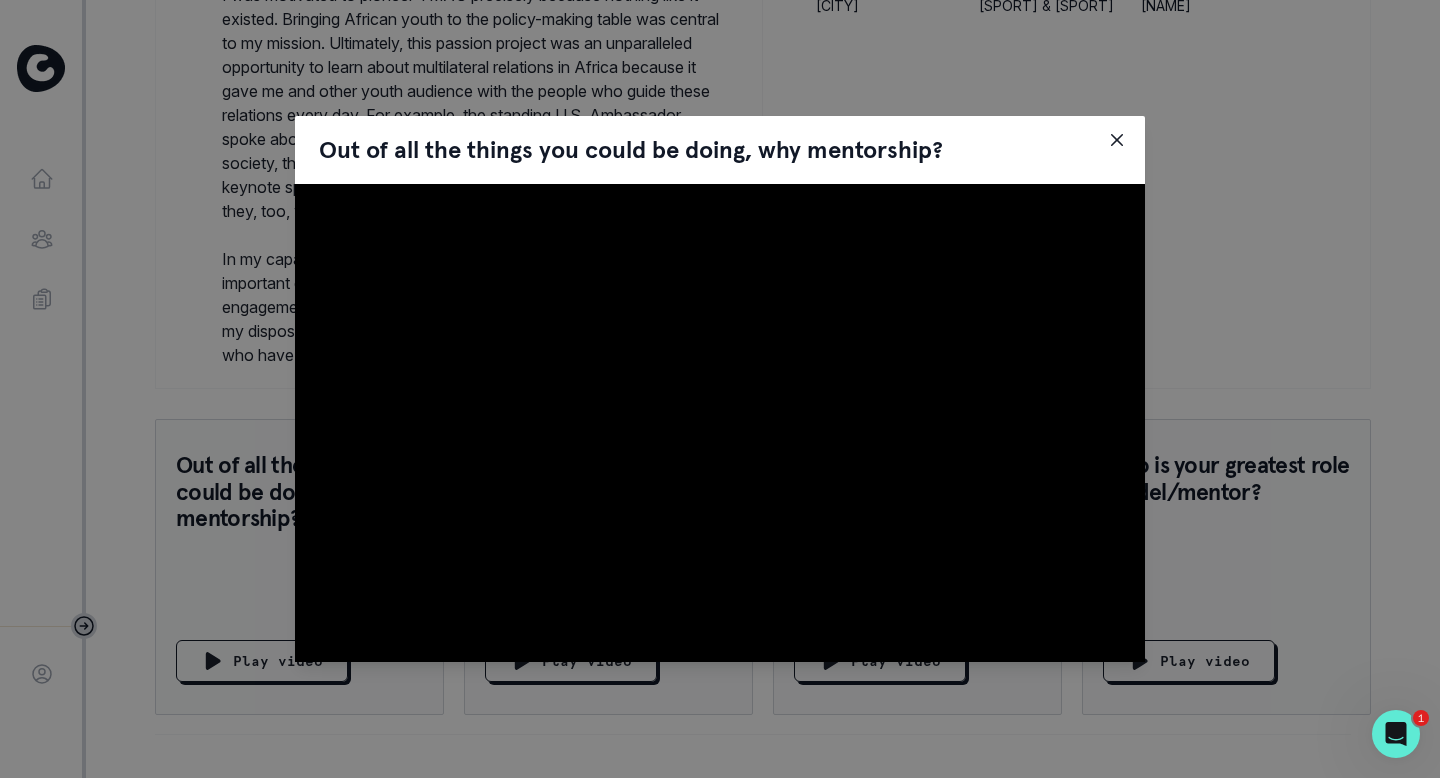 type on "54.760163" 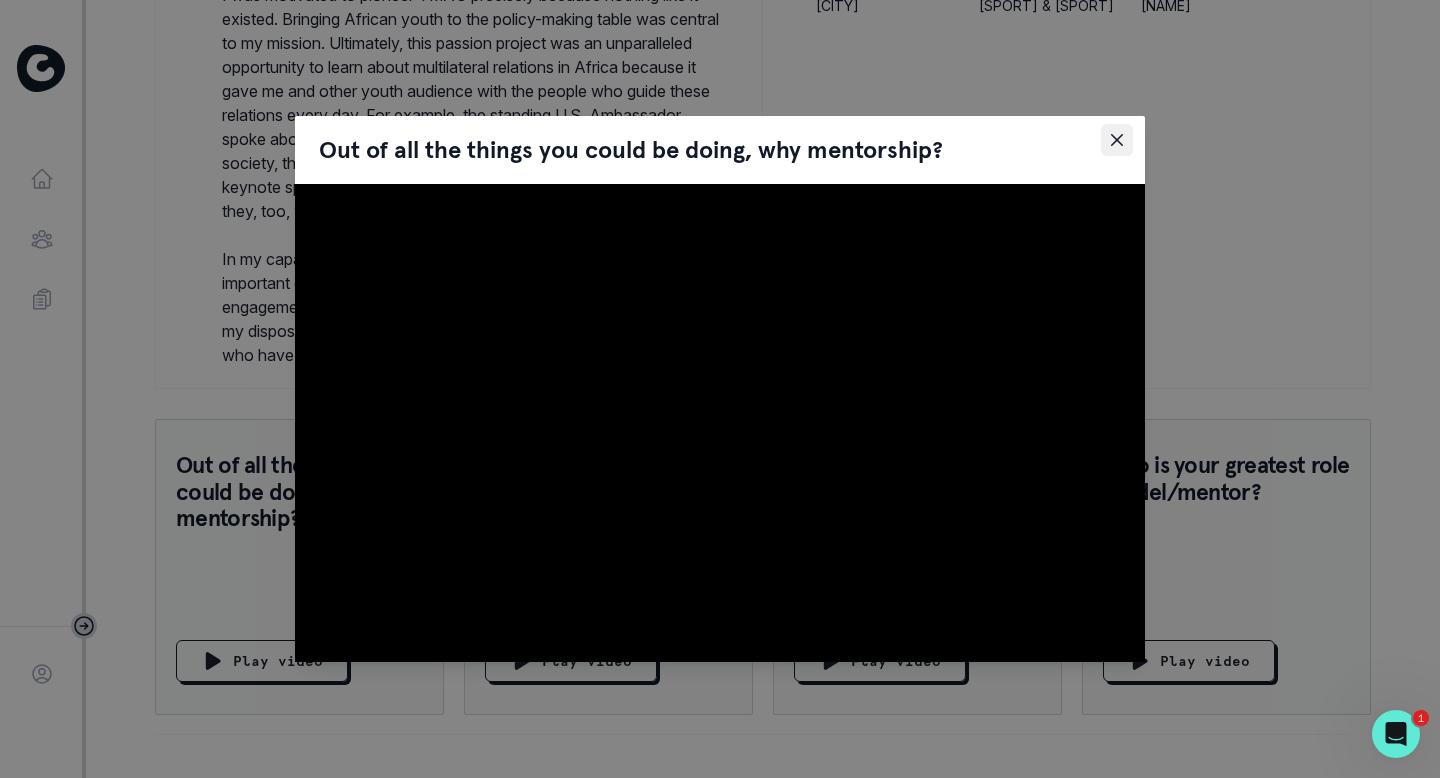 click at bounding box center (1117, 140) 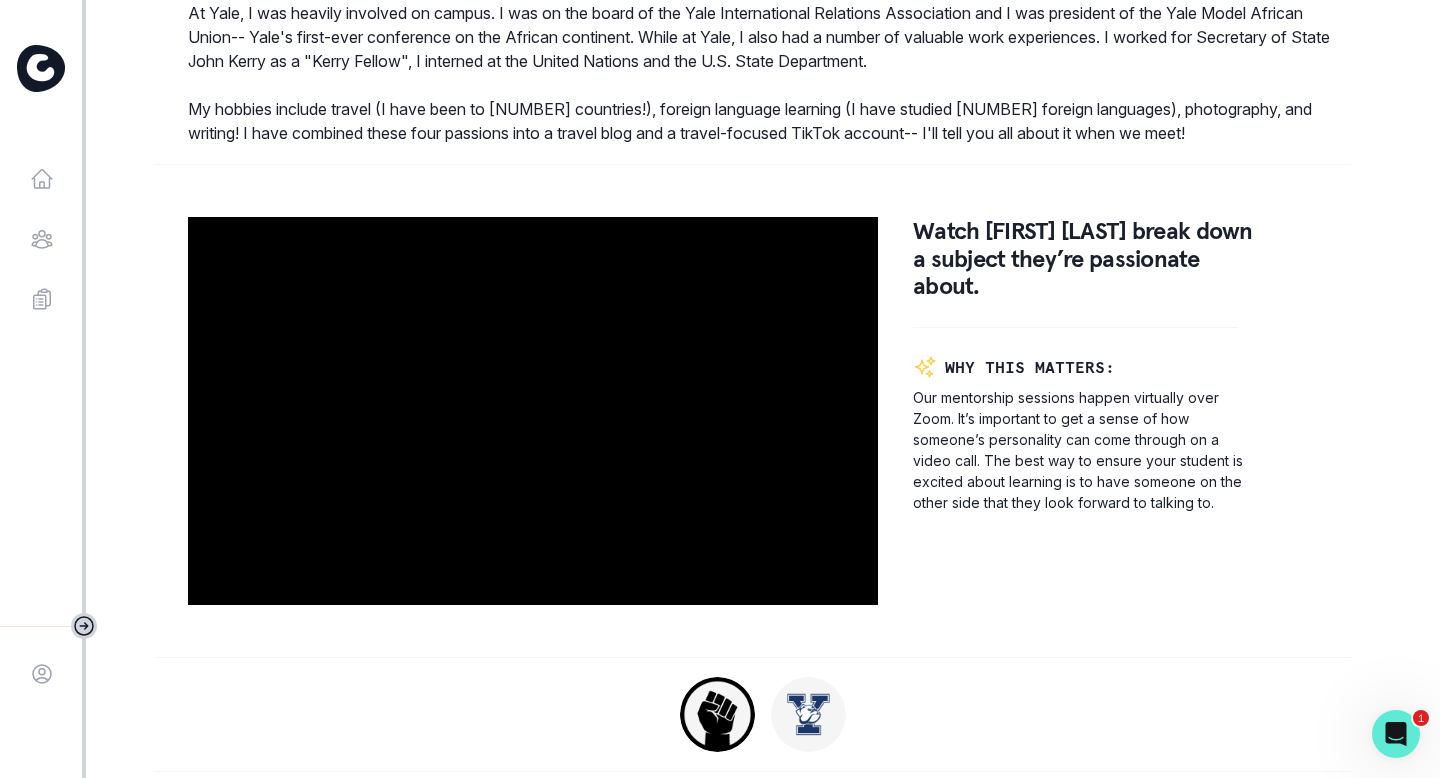 scroll, scrollTop: 1341, scrollLeft: 0, axis: vertical 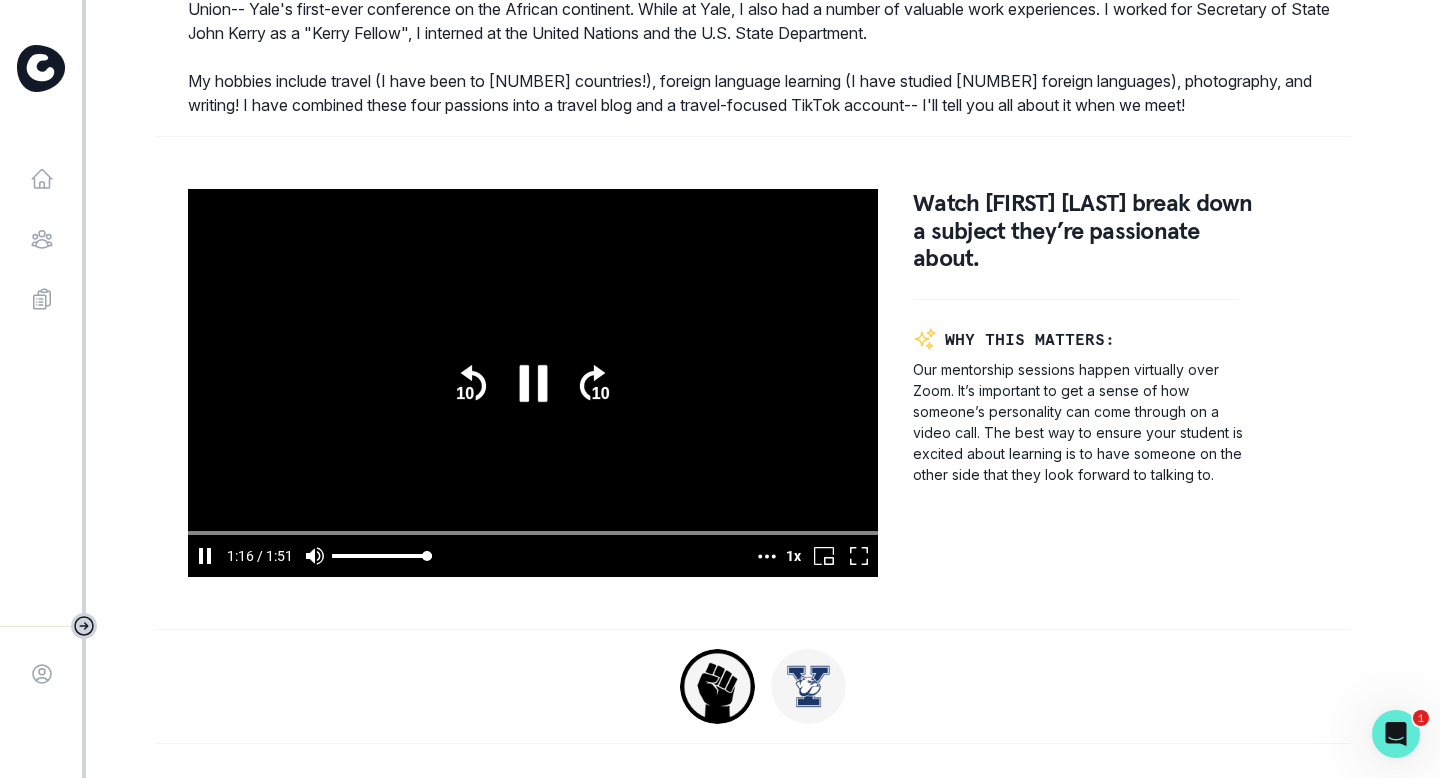 click 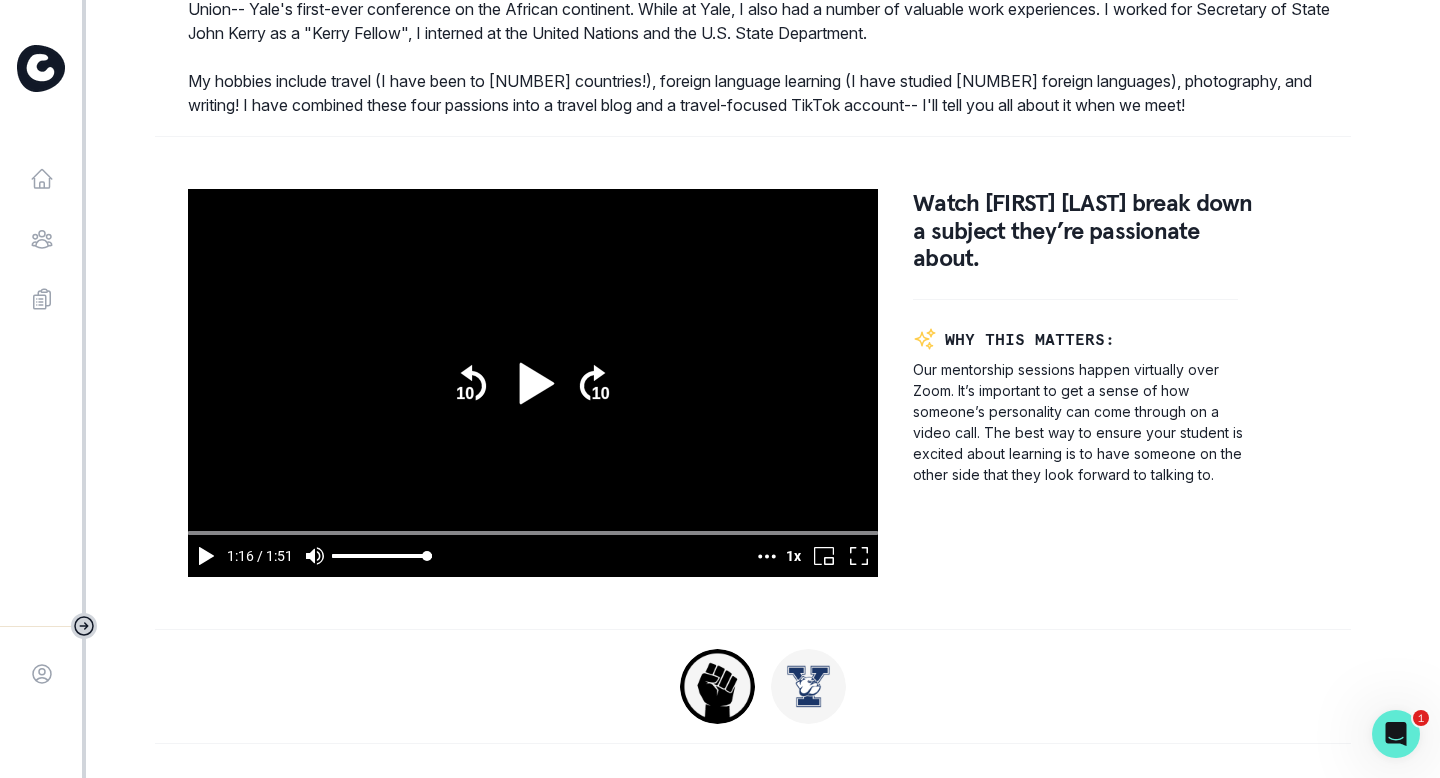 scroll, scrollTop: 2493, scrollLeft: 0, axis: vertical 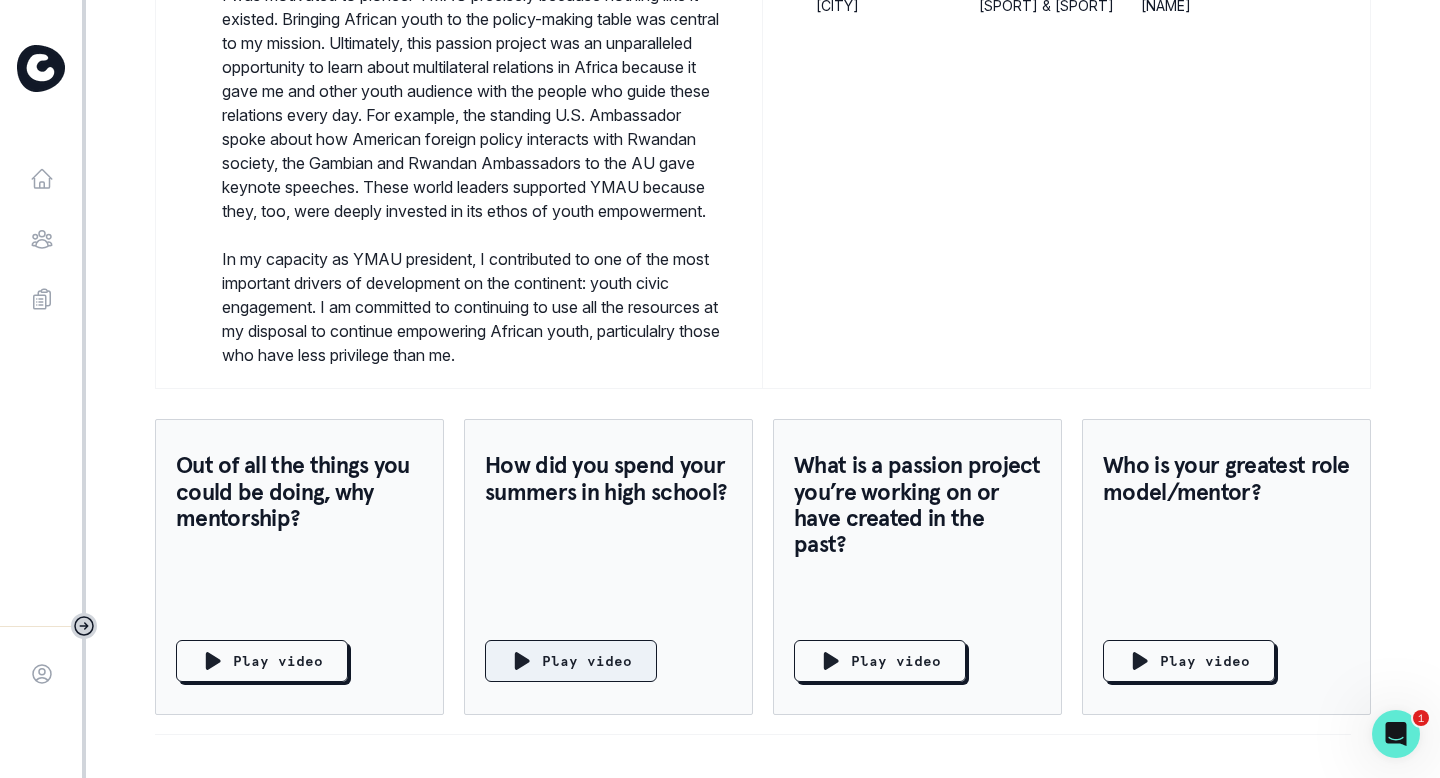 click on "Play video" at bounding box center [587, 661] 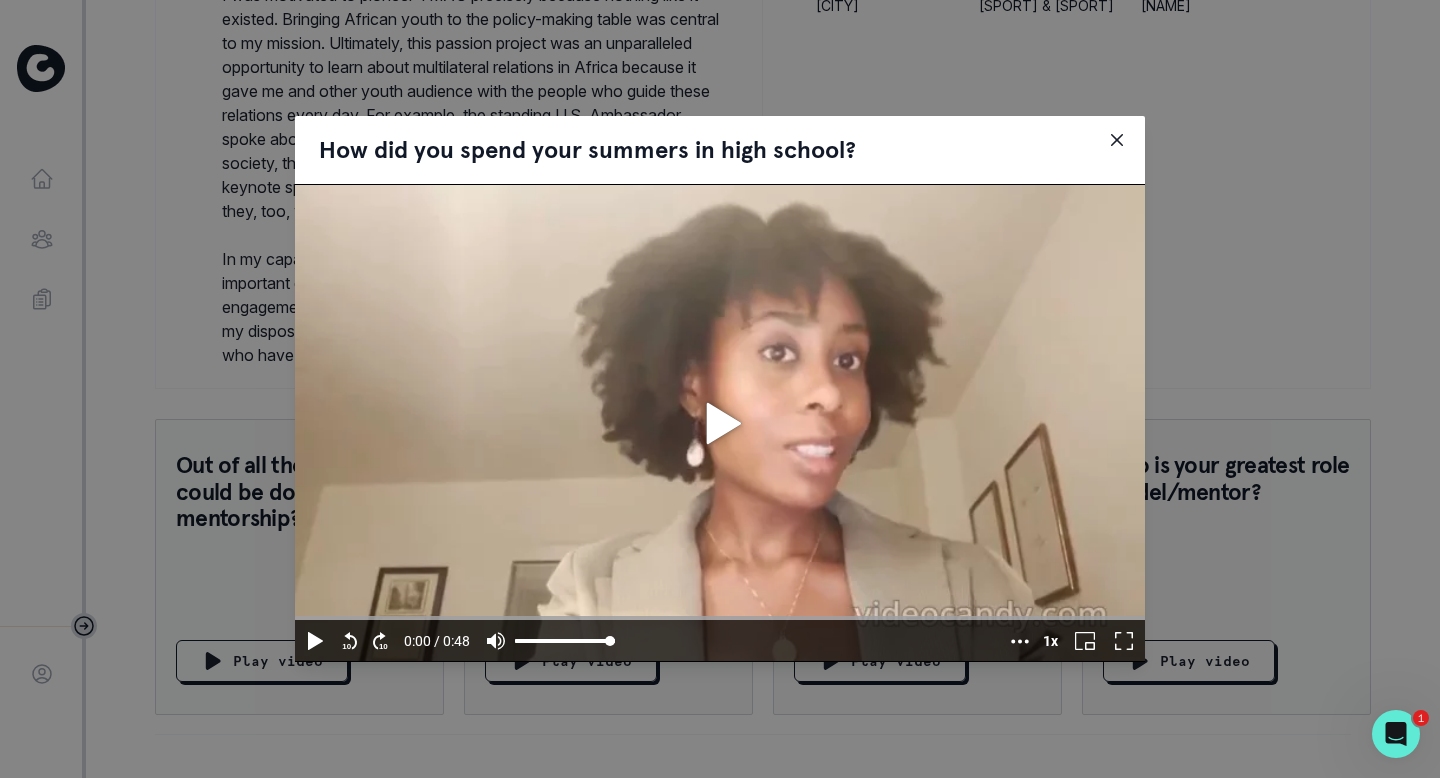 click 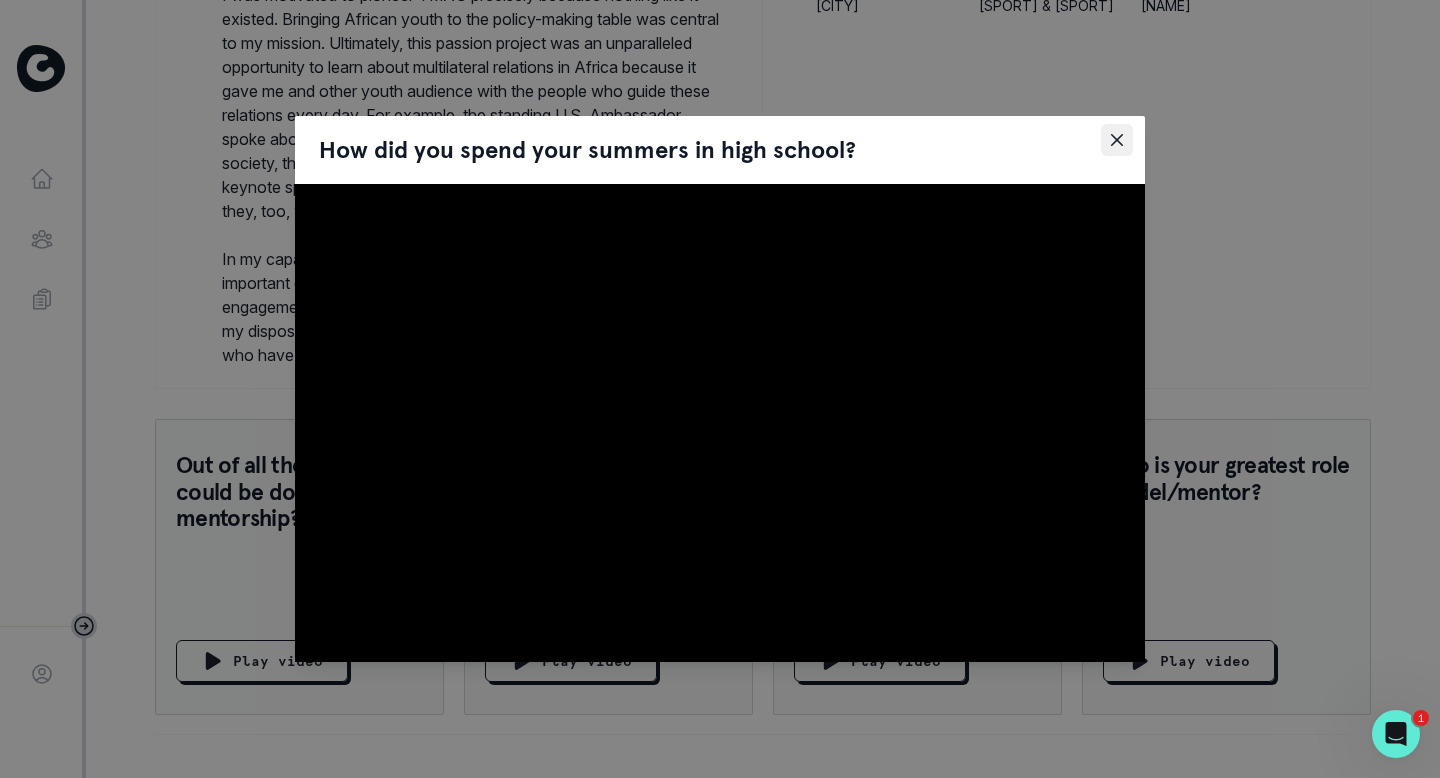 click at bounding box center [1117, 140] 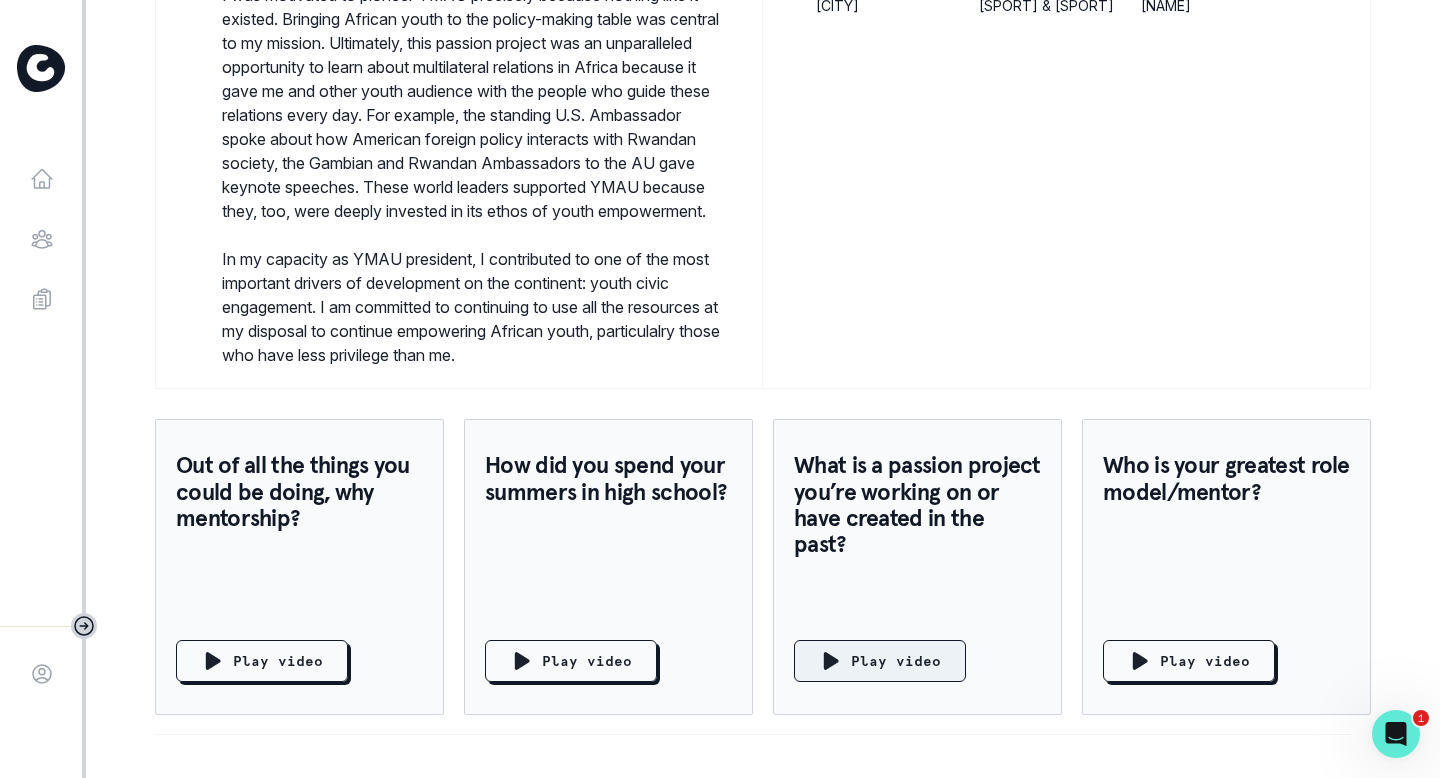 click on "Play video" at bounding box center (896, 661) 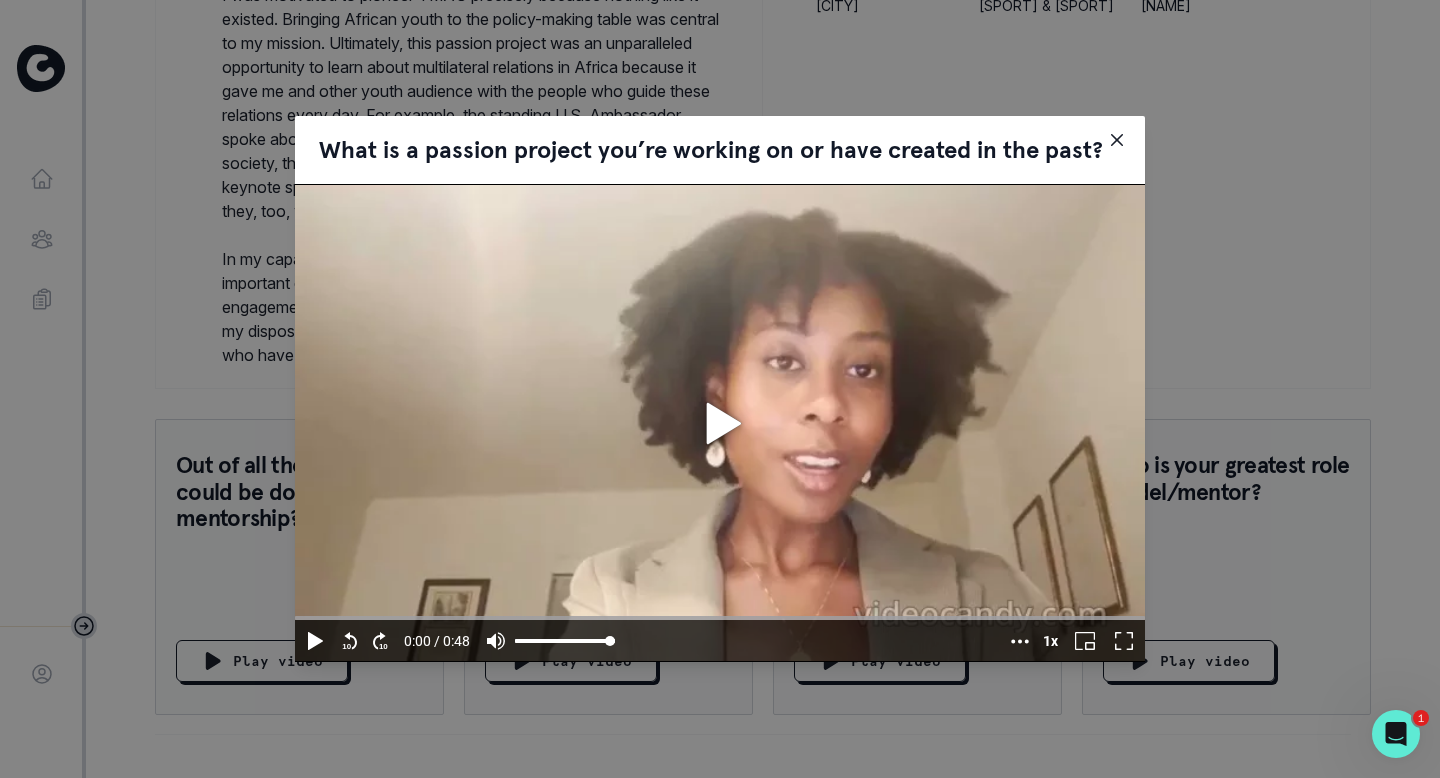 click 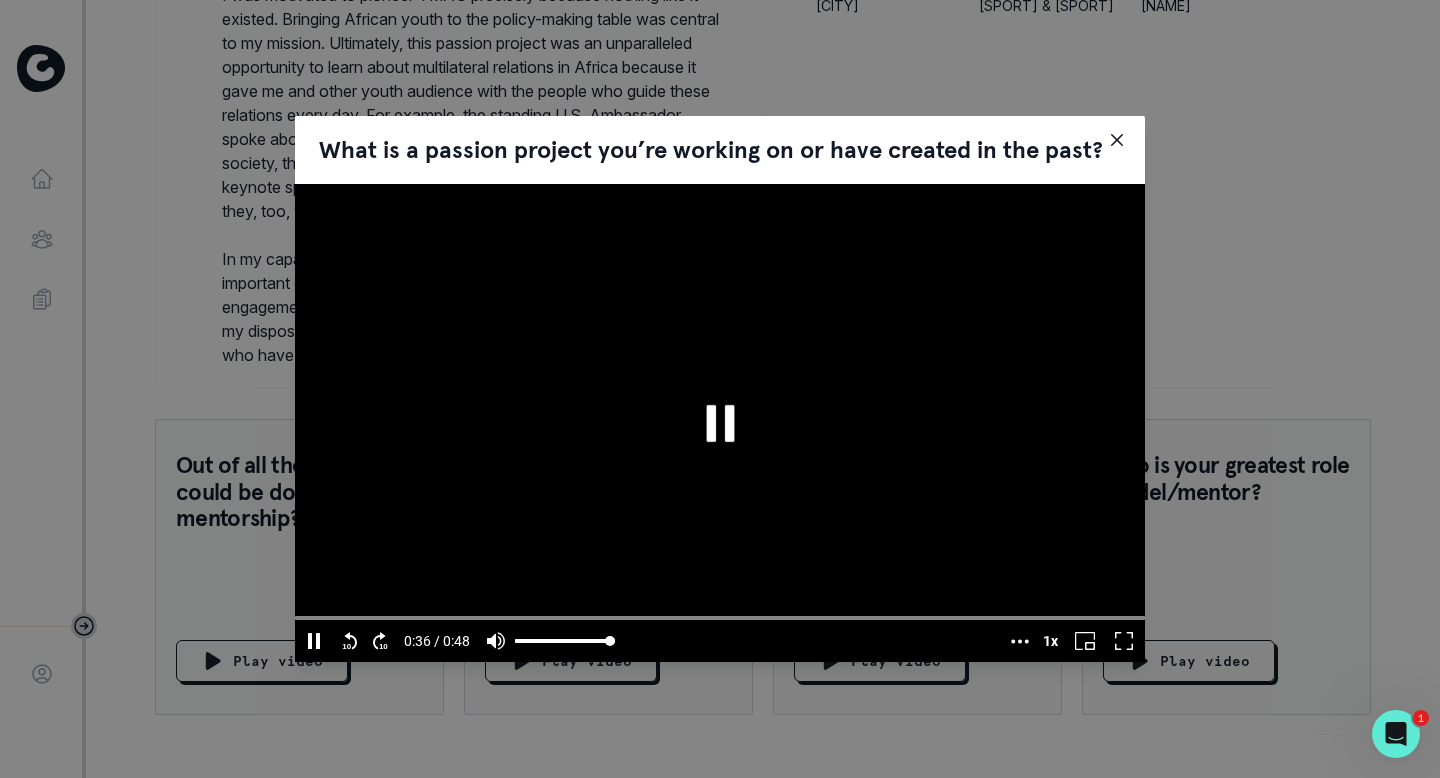 click 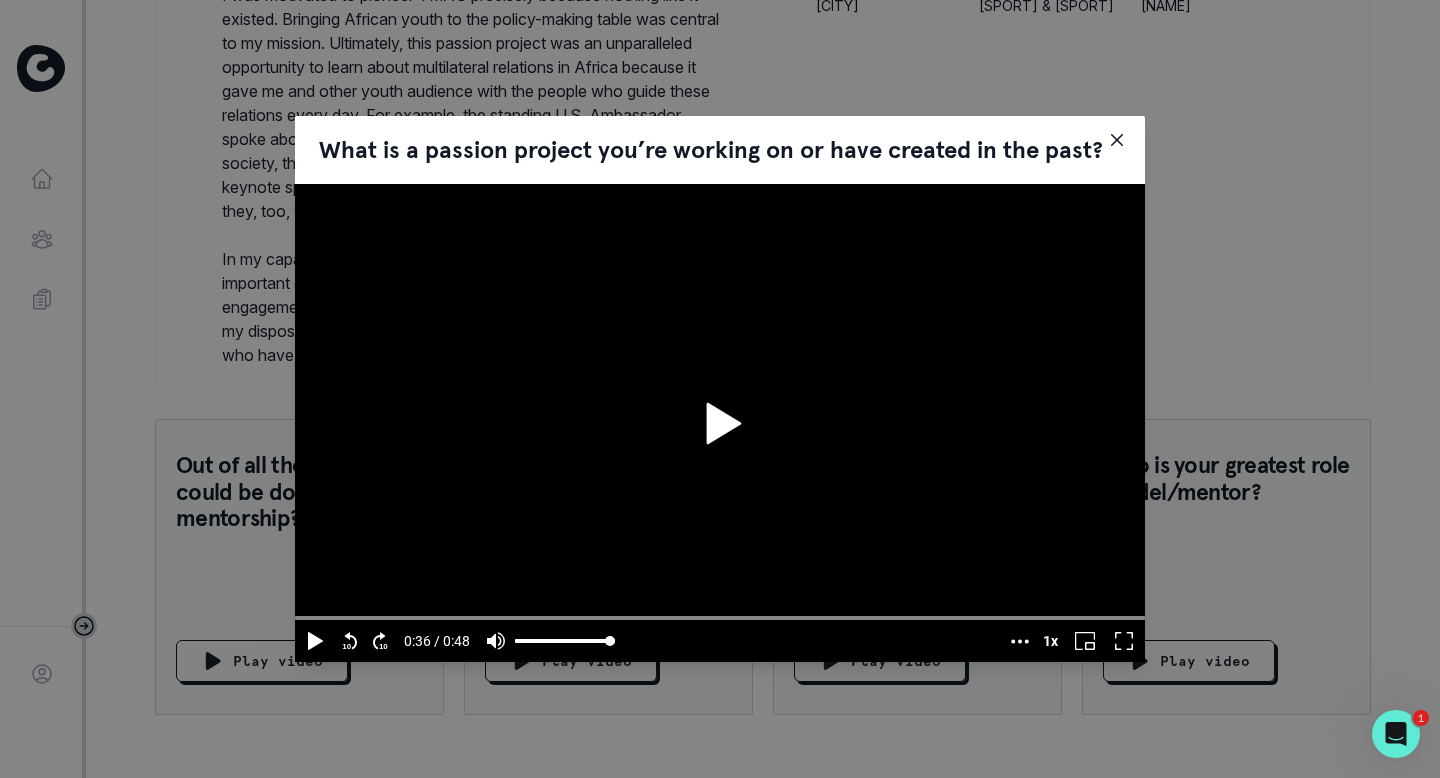 scroll, scrollTop: 2483, scrollLeft: 0, axis: vertical 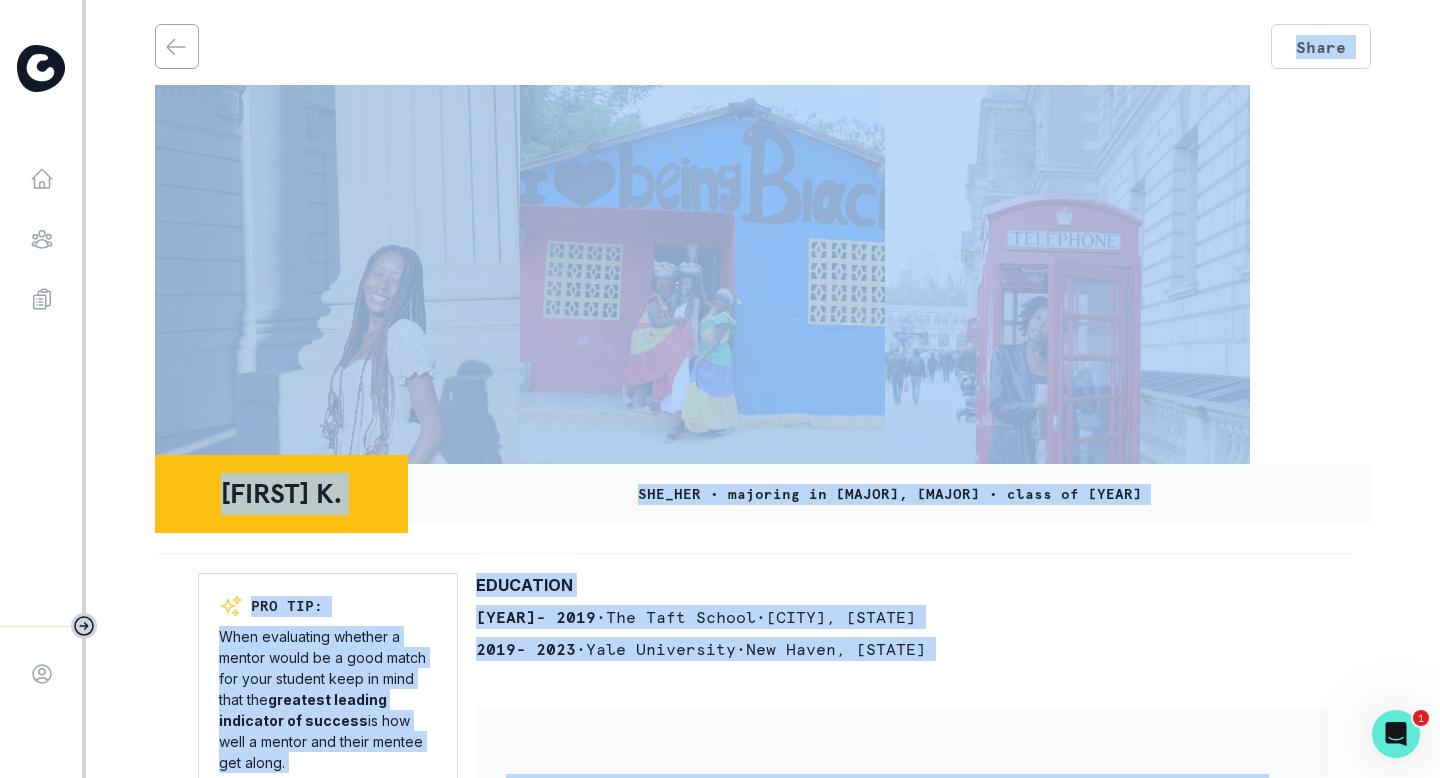 drag, startPoint x: 1153, startPoint y: 184, endPoint x: 1156, endPoint y: -122, distance: 306.0147 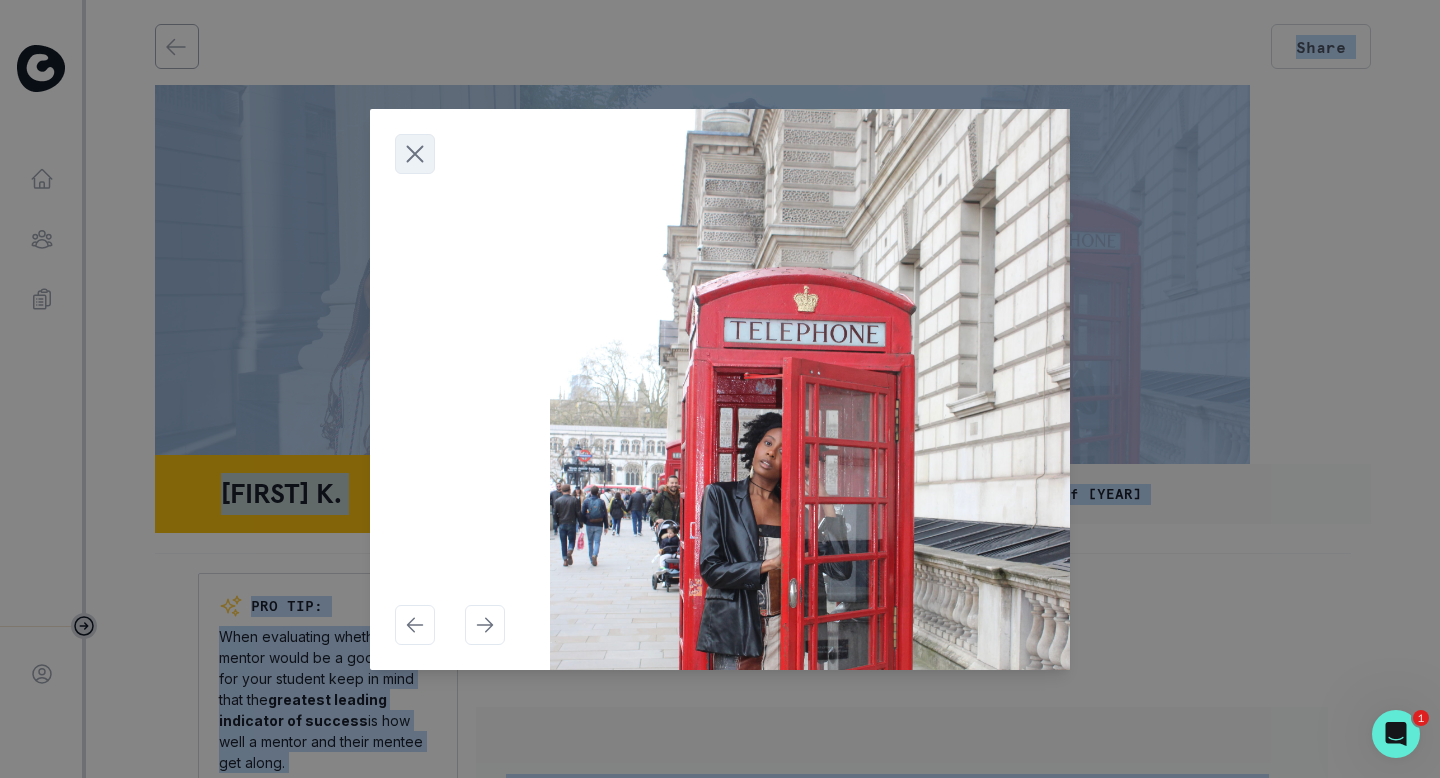 click 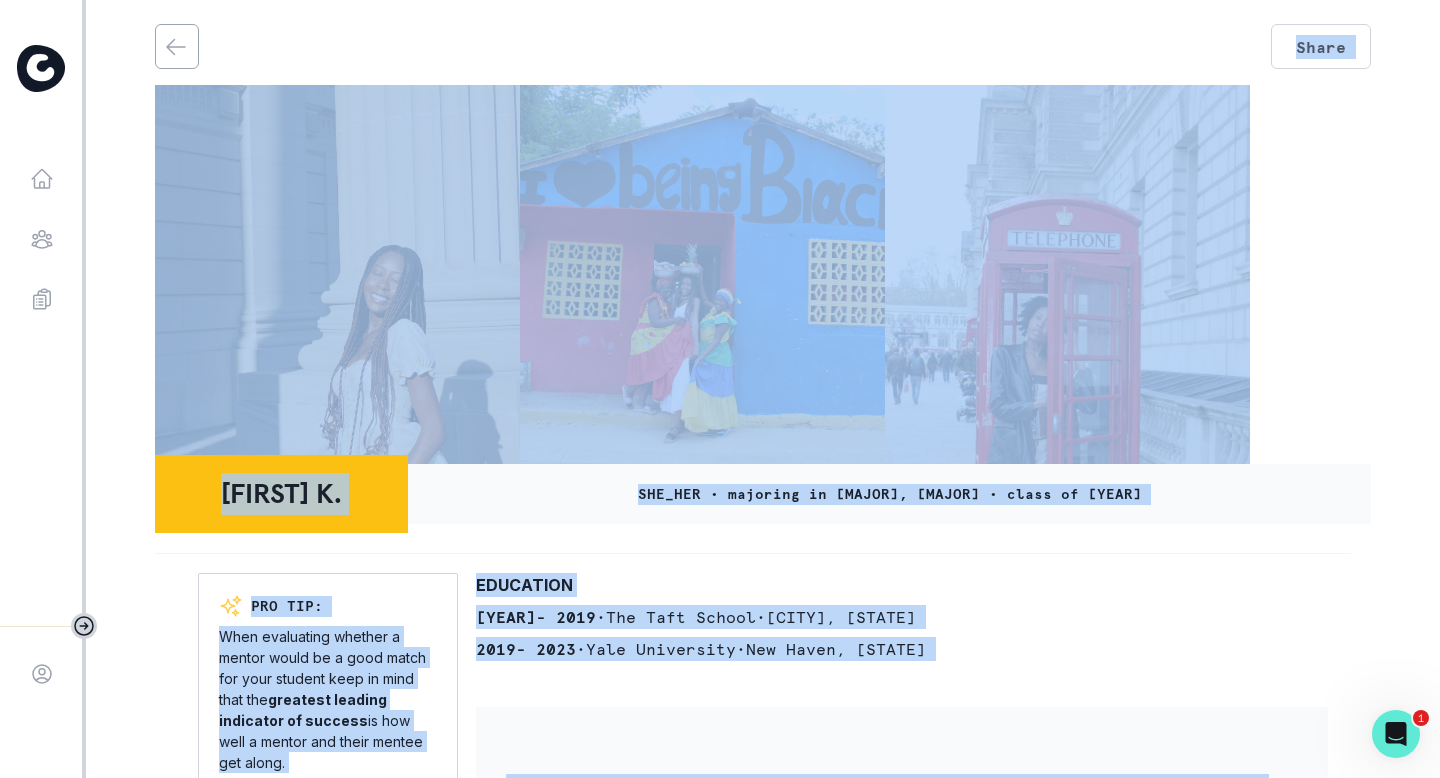 click 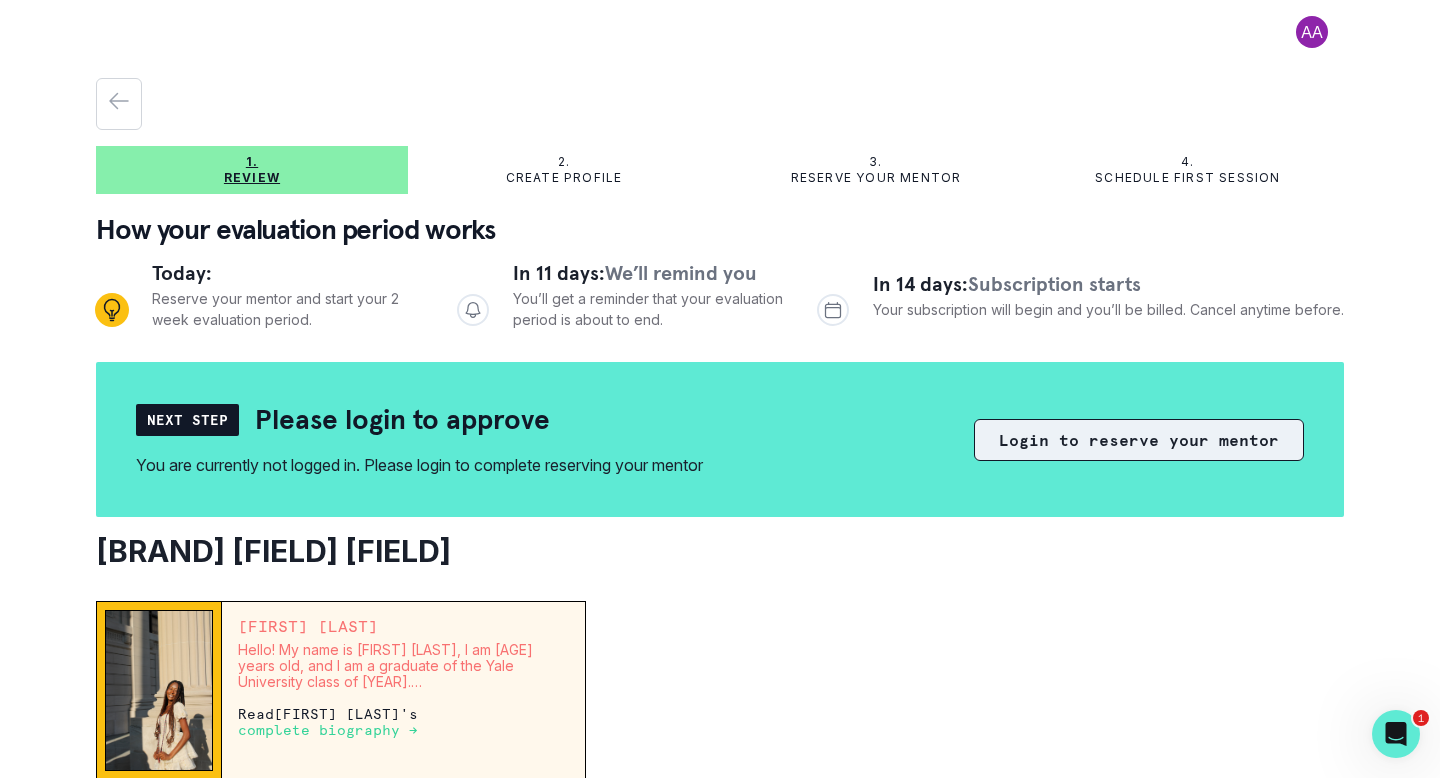 click on "Login to reserve your mentor" at bounding box center [1139, 440] 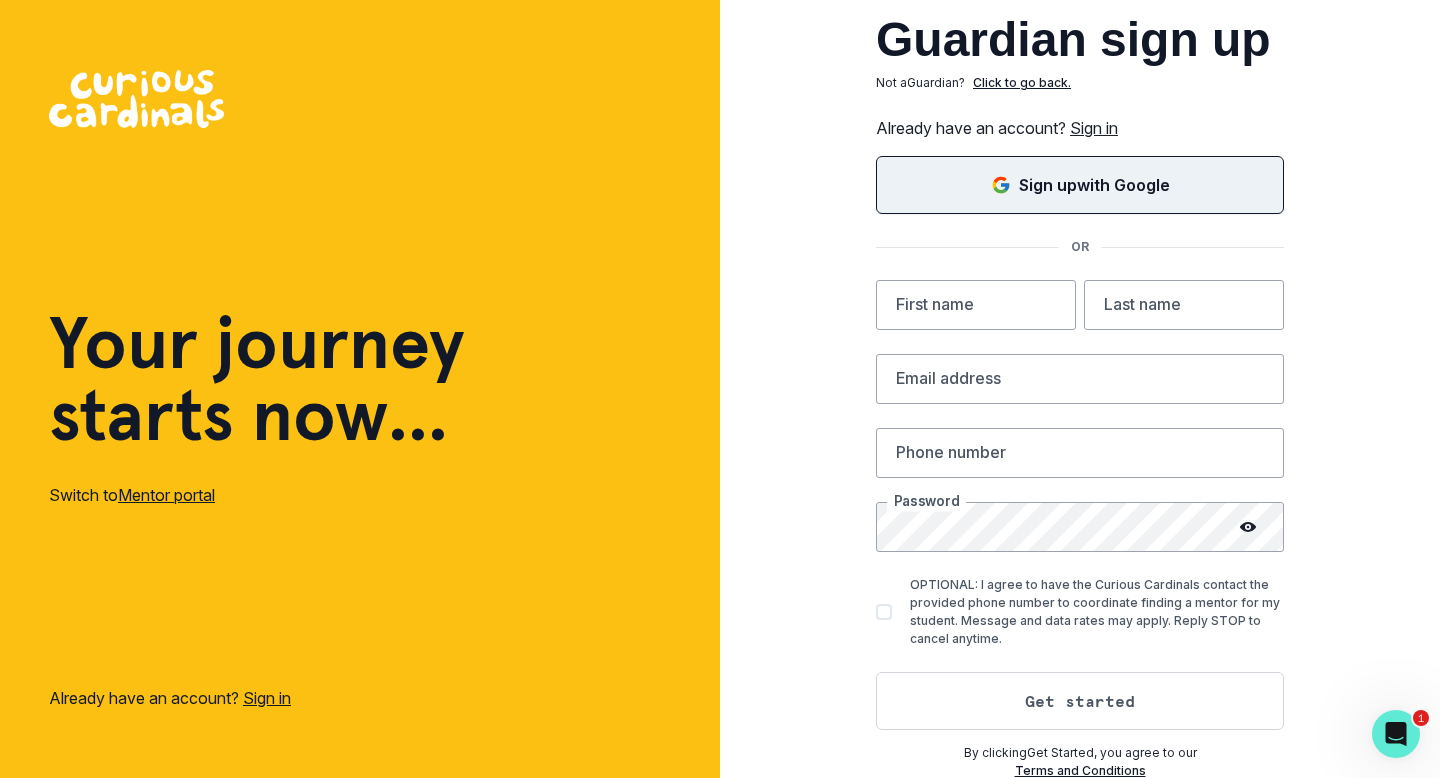 click on "Sign up  with Google" at bounding box center [1094, 185] 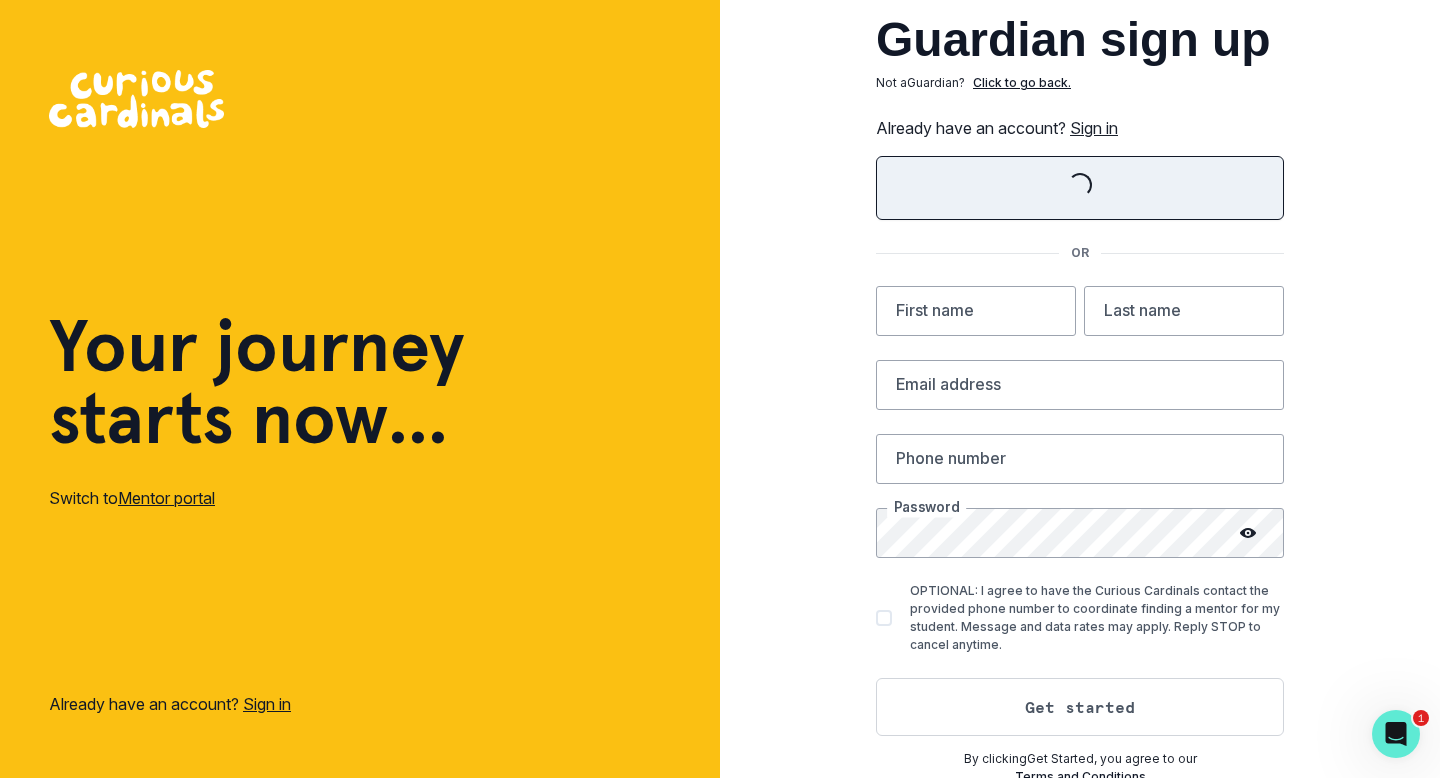 click on "Guardian sign up Not a  Guardian ? Click to go back. Already have an account?   Sign in Loading... OR First name Last name Email address Phone number Password OPTIONAL: I agree to have the Curious Cardinals contact the provided phone number to coordinate finding a mentor for my student. Message and data rates may apply. Reply STOP to cancel anytime. Get started By clicking  Get Started , you agree to our Terms and Conditions" at bounding box center [1080, 401] 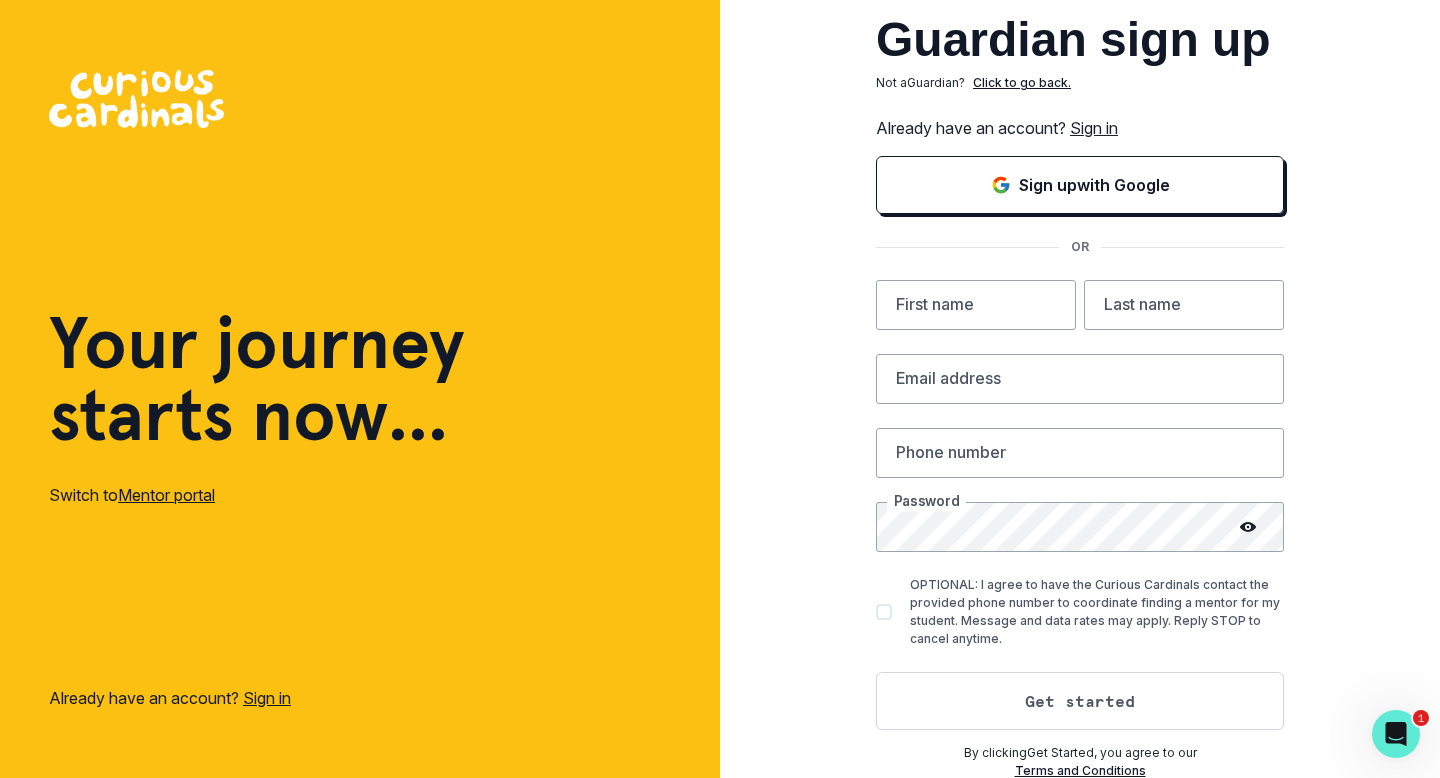 click on "Sign in" at bounding box center [1094, 128] 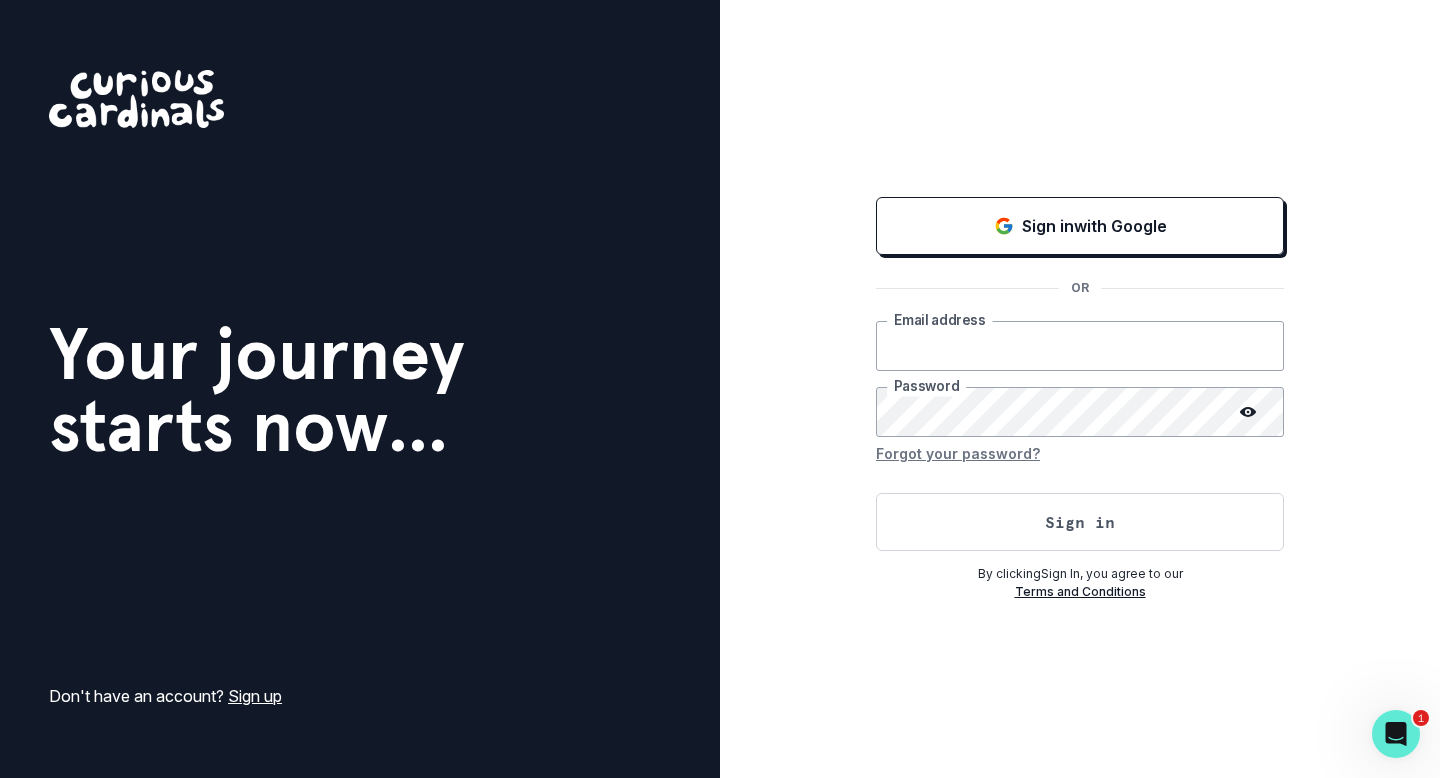 click at bounding box center [1080, 346] 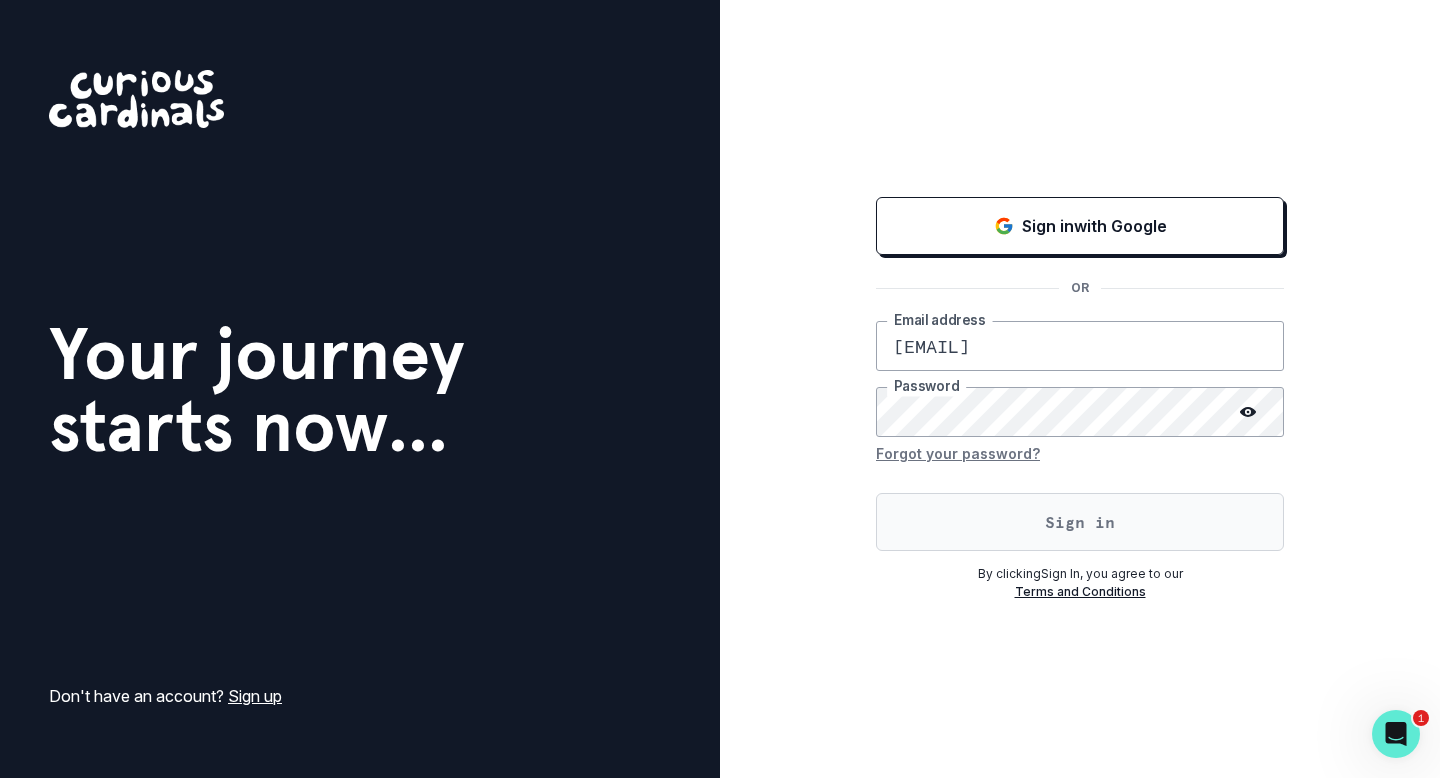 click on "Sign in" at bounding box center (1080, 522) 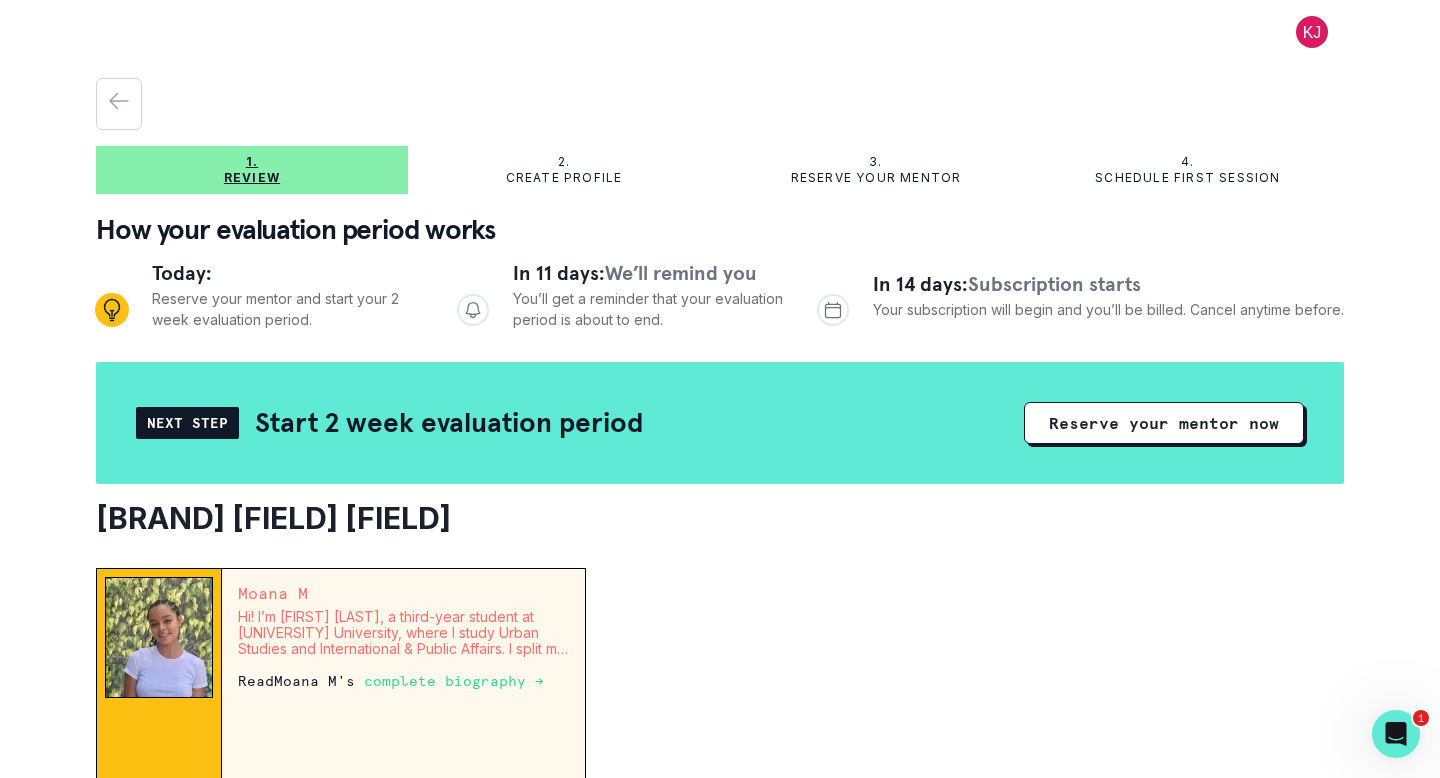 click at bounding box center (973, 706) 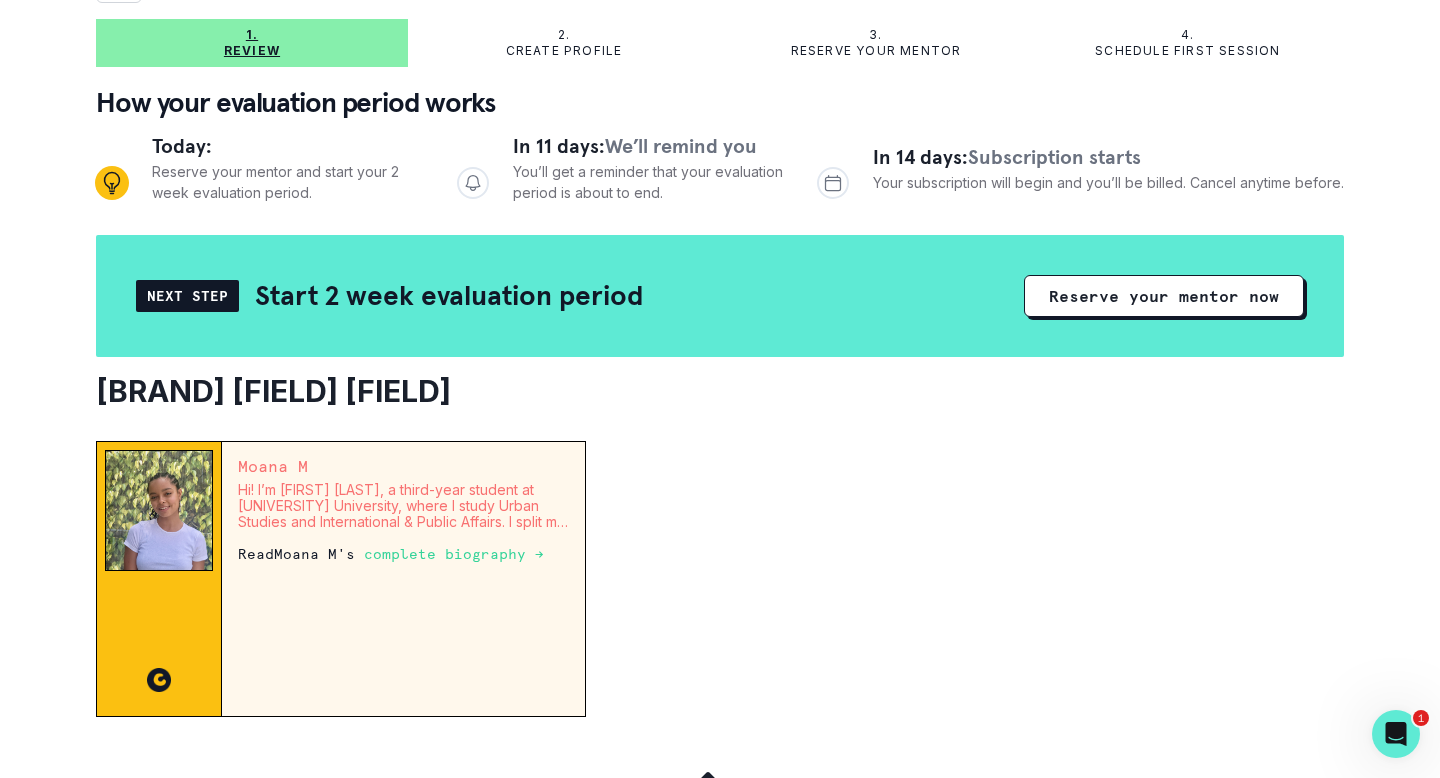 scroll, scrollTop: 120, scrollLeft: 0, axis: vertical 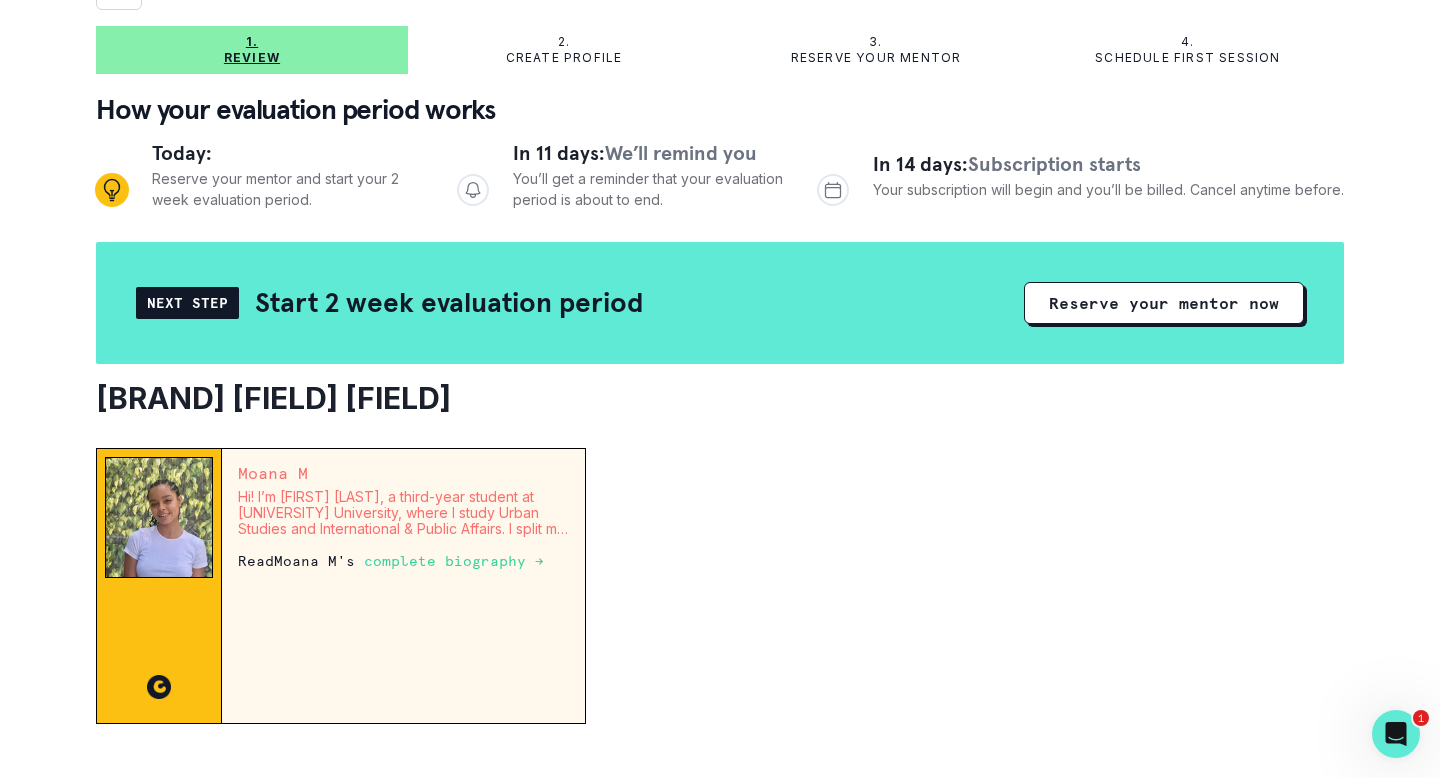 click on "Hi! I’m [FIRST] [LAST], a third-year student at [UNIVERSITY] University, where I study Urban Studies and International & Public Affairs. I split my time between [CITY] and [CITY], and I’ve always been interested in how people build and experience community. I come from a [NATIONALITY] and [NATIONALITY] background, which has shaped my worldview and given me an appreciation for the richness of different cultures, languages, and perspectives." at bounding box center (403, 513) 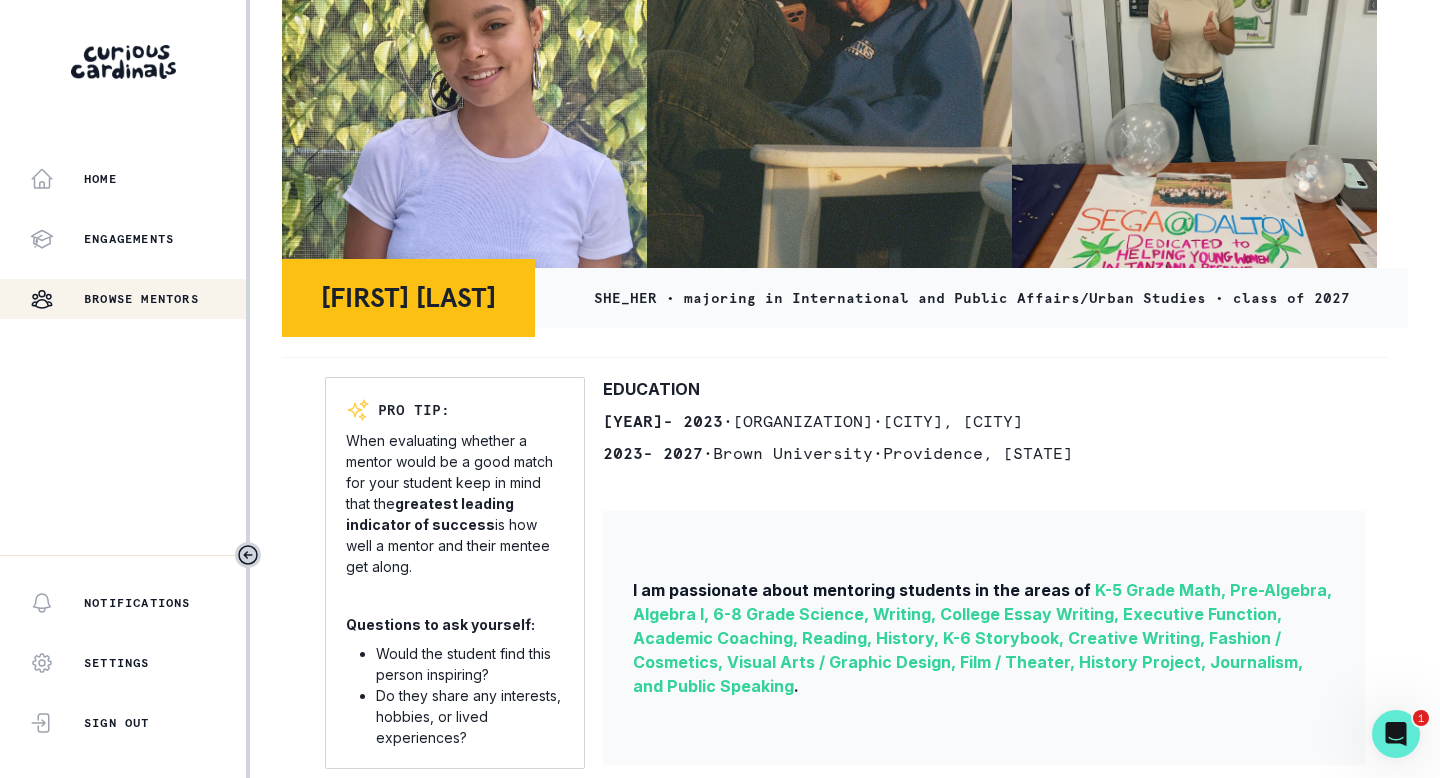 scroll, scrollTop: 238, scrollLeft: 0, axis: vertical 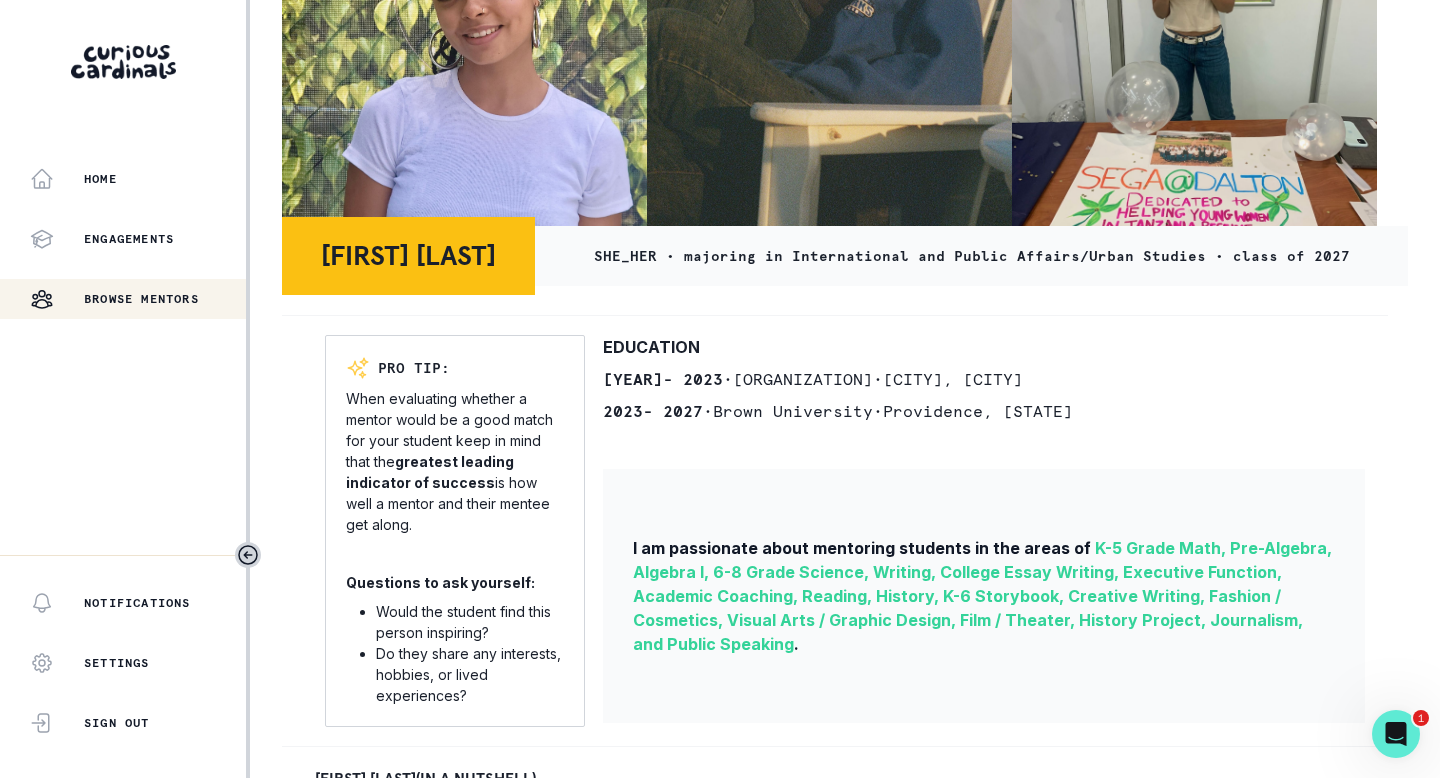 drag, startPoint x: 664, startPoint y: 631, endPoint x: 650, endPoint y: 777, distance: 146.6697 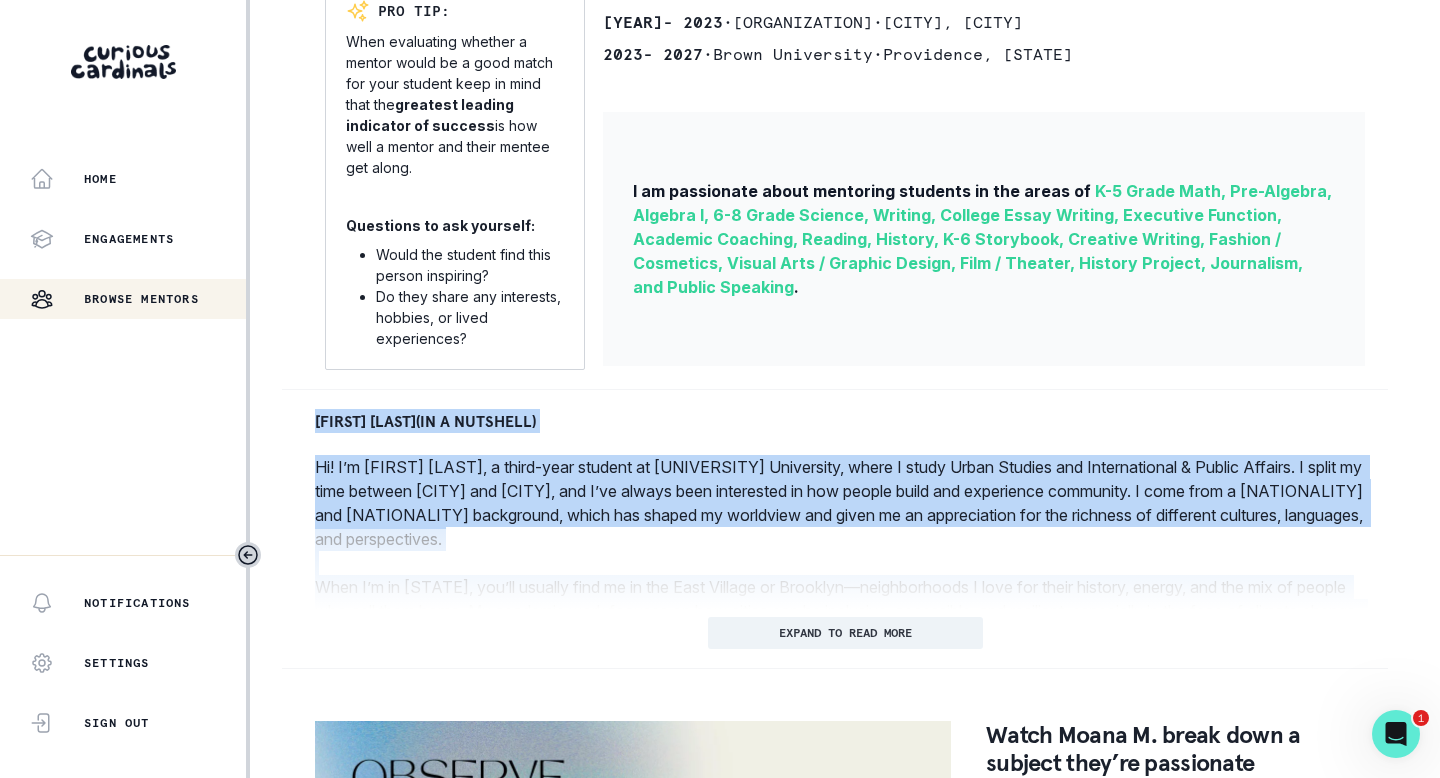 scroll, scrollTop: 647, scrollLeft: 0, axis: vertical 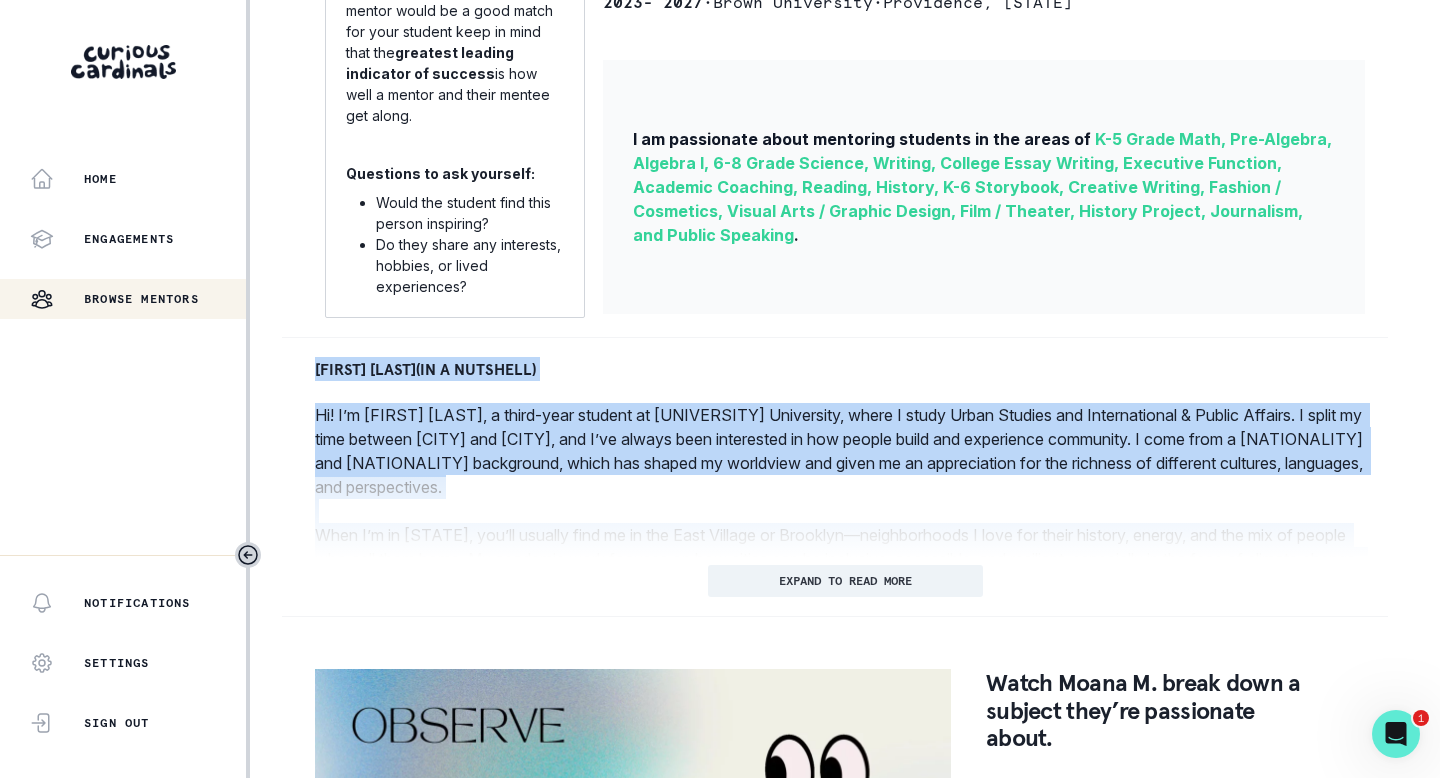 drag, startPoint x: 832, startPoint y: 692, endPoint x: 837, endPoint y: 777, distance: 85.146935 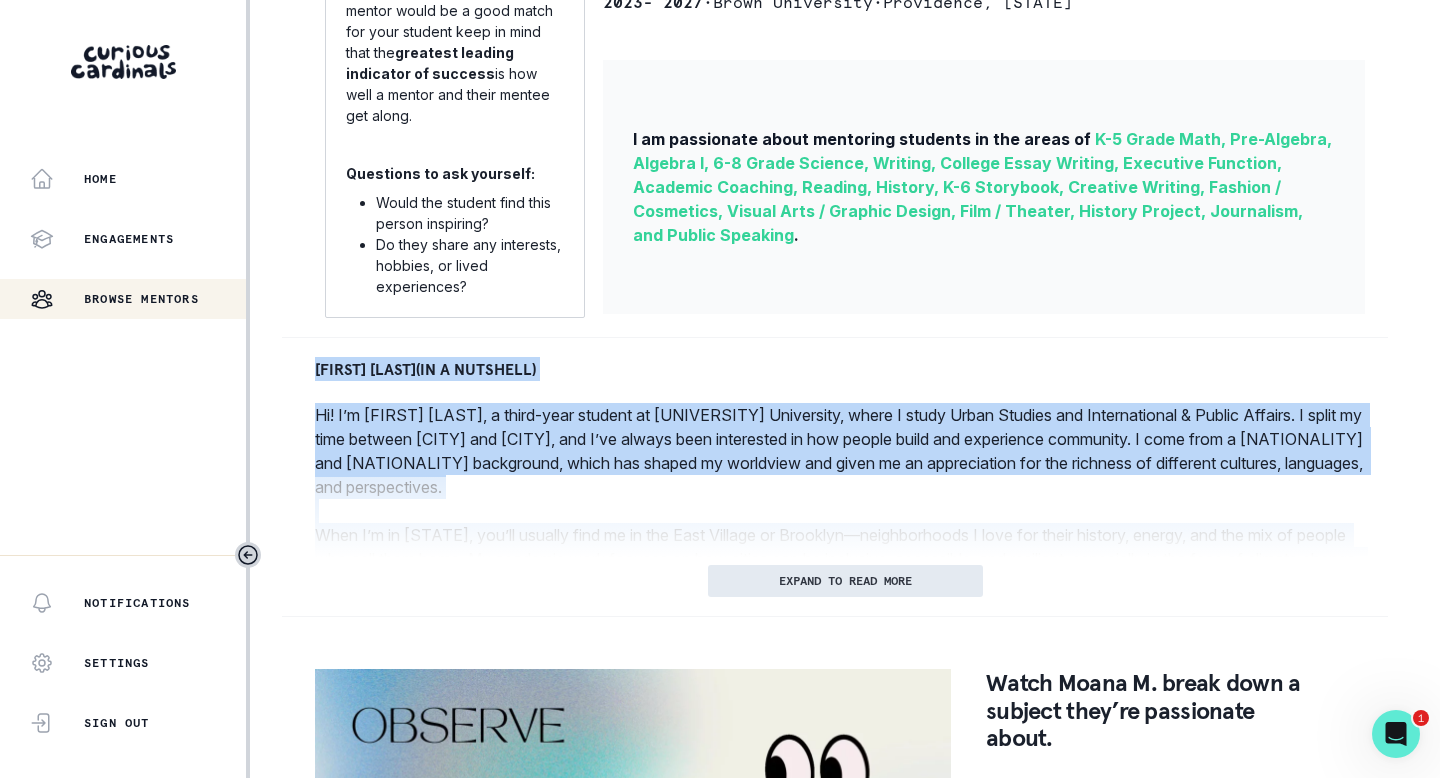 click on "EXPAND TO READ MORE" at bounding box center (845, 581) 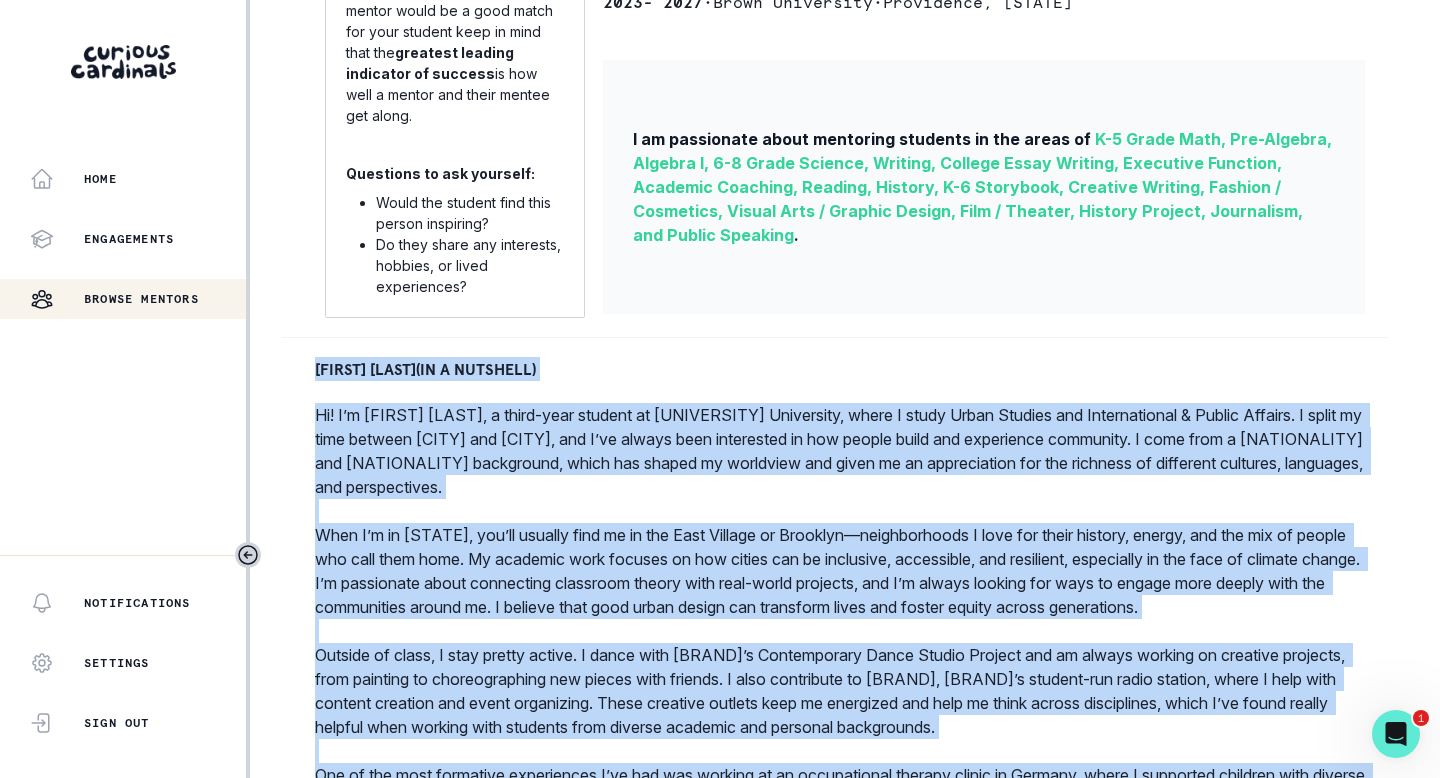 click on "When I’m in [STATE], you’ll usually find me in the East Village or Brooklyn—neighborhoods I love for their history, energy, and the mix of people who call them home. My academic work focuses on how cities can be inclusive, accessible, and resilient, especially in the face of climate change. I’m passionate about connecting classroom theory with real-world projects, and I’m always looking for ways to engage more deeply with the communities around me. I believe that good urban design can transform lives and foster equity across generations." at bounding box center [845, 571] 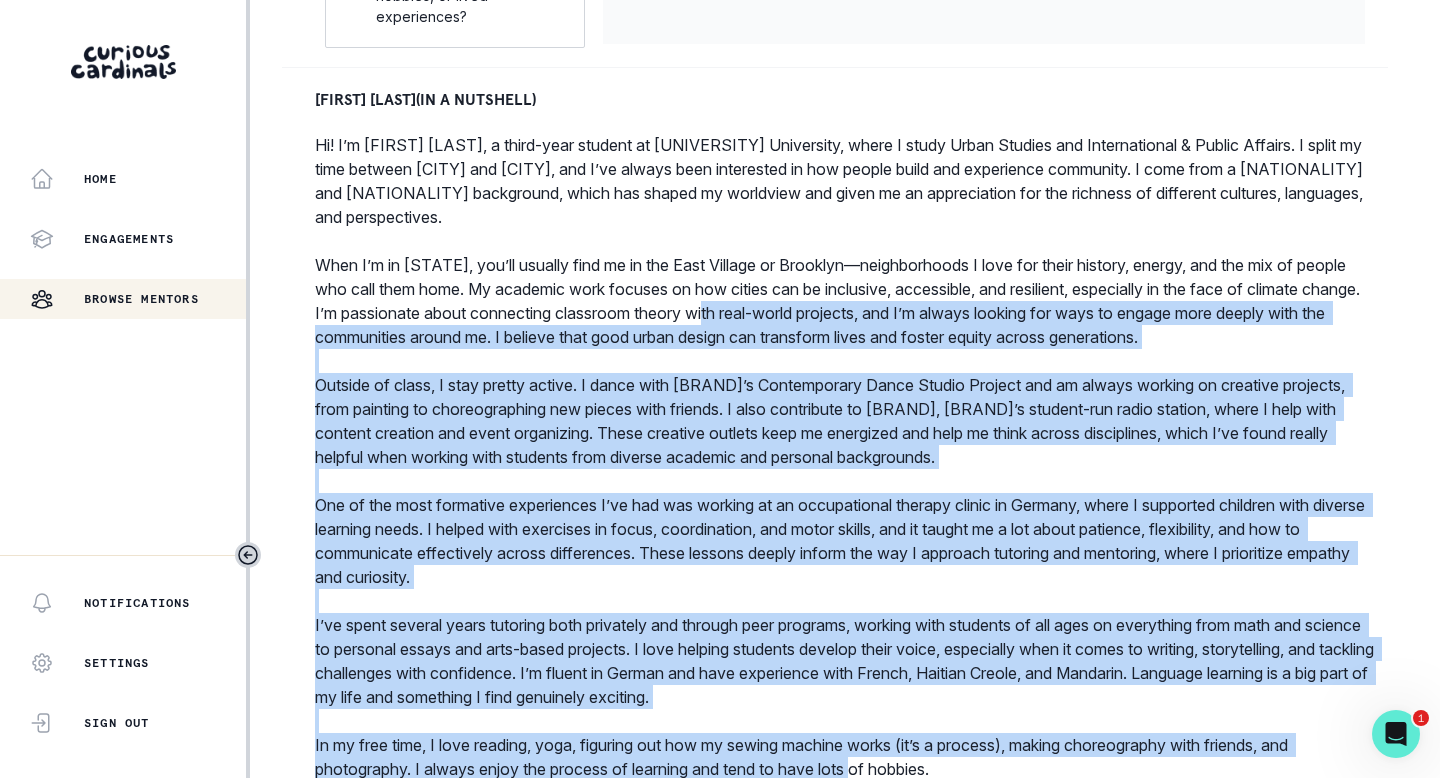 drag, startPoint x: 827, startPoint y: 577, endPoint x: 866, endPoint y: 777, distance: 203.76703 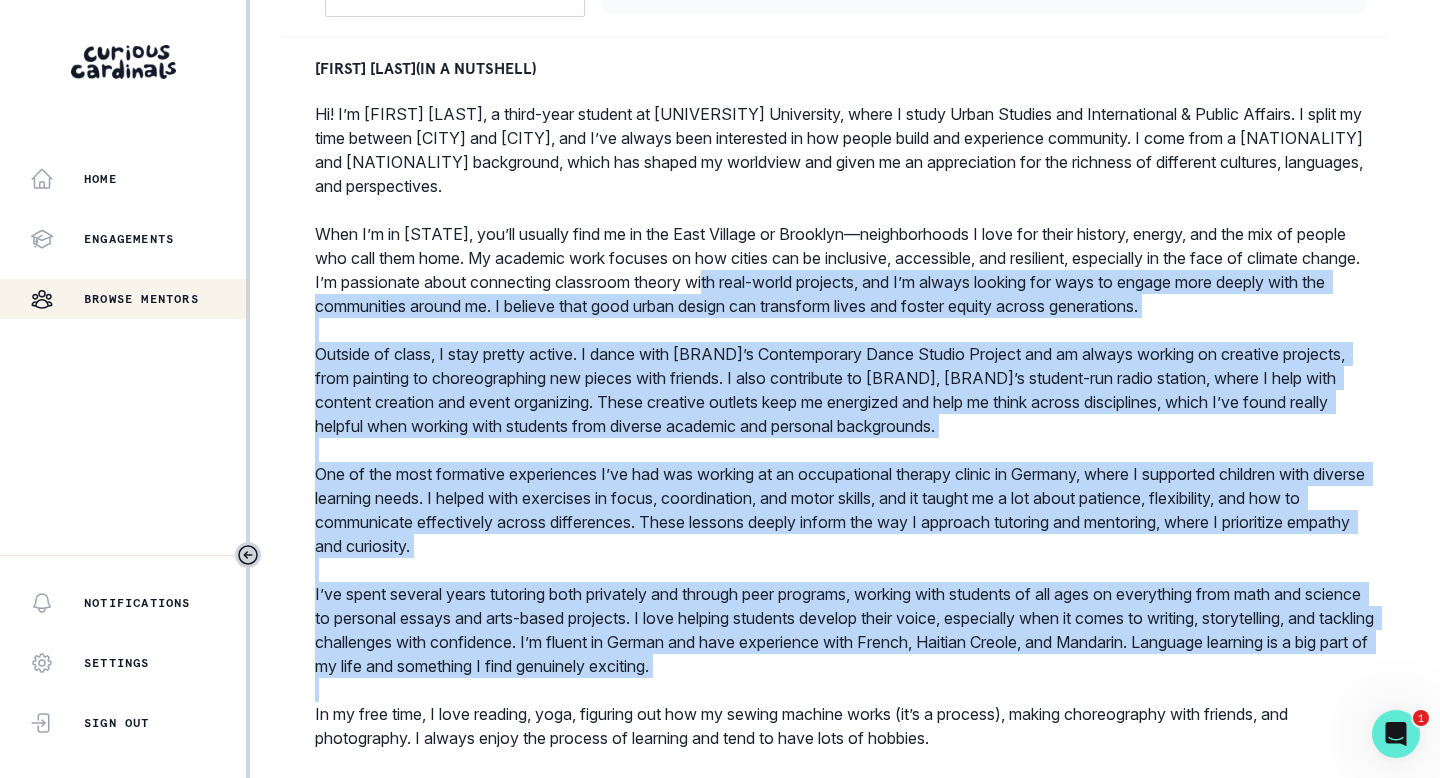 click on "Hi! I’m Moana, a third-year student at Brown University, where I study Urban Studies and International & Public Affairs. I split my time between Providence and New York City, and I’ve always been interested in how people build and experience community. I come from a Haitian and German background, which has shaped my worldview and given me an appreciation for the richness of different cultures, languages, and perspectives. When I’m in New York, you’ll usually find me in the East Village or Brooklyn—neighborhoods I love for their history, energy, and the mix of people who call them home. My academic work focuses on how cities can be inclusive, accessible, and resilient, especially in the face of climate change. I’m passionate about connecting classroom theory with real-world projects, and I’m always looking for ways to engage more deeply with the communities around me. I believe that good urban design can transform lives and foster equity across generations." at bounding box center (845, 450) 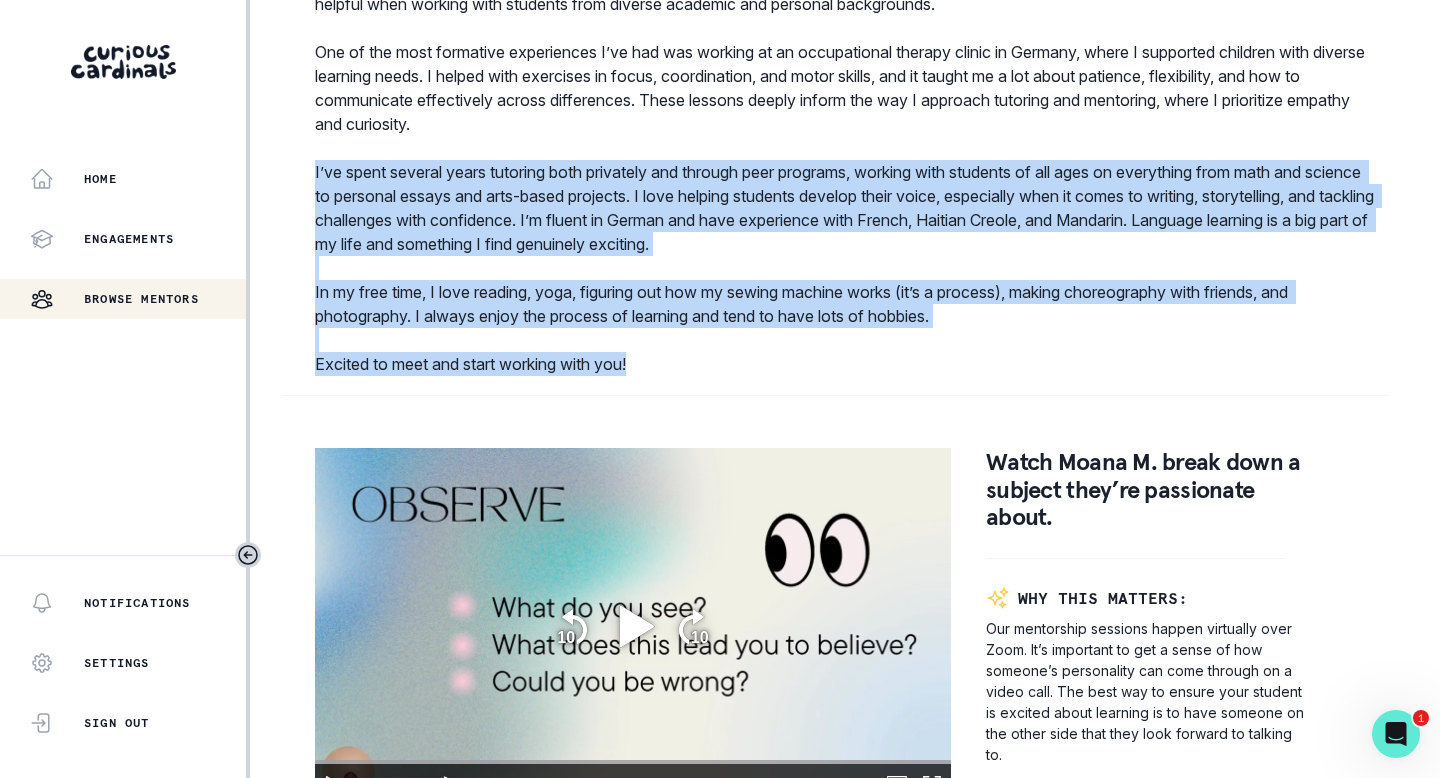 drag, startPoint x: 826, startPoint y: 680, endPoint x: 848, endPoint y: 777, distance: 99.46356 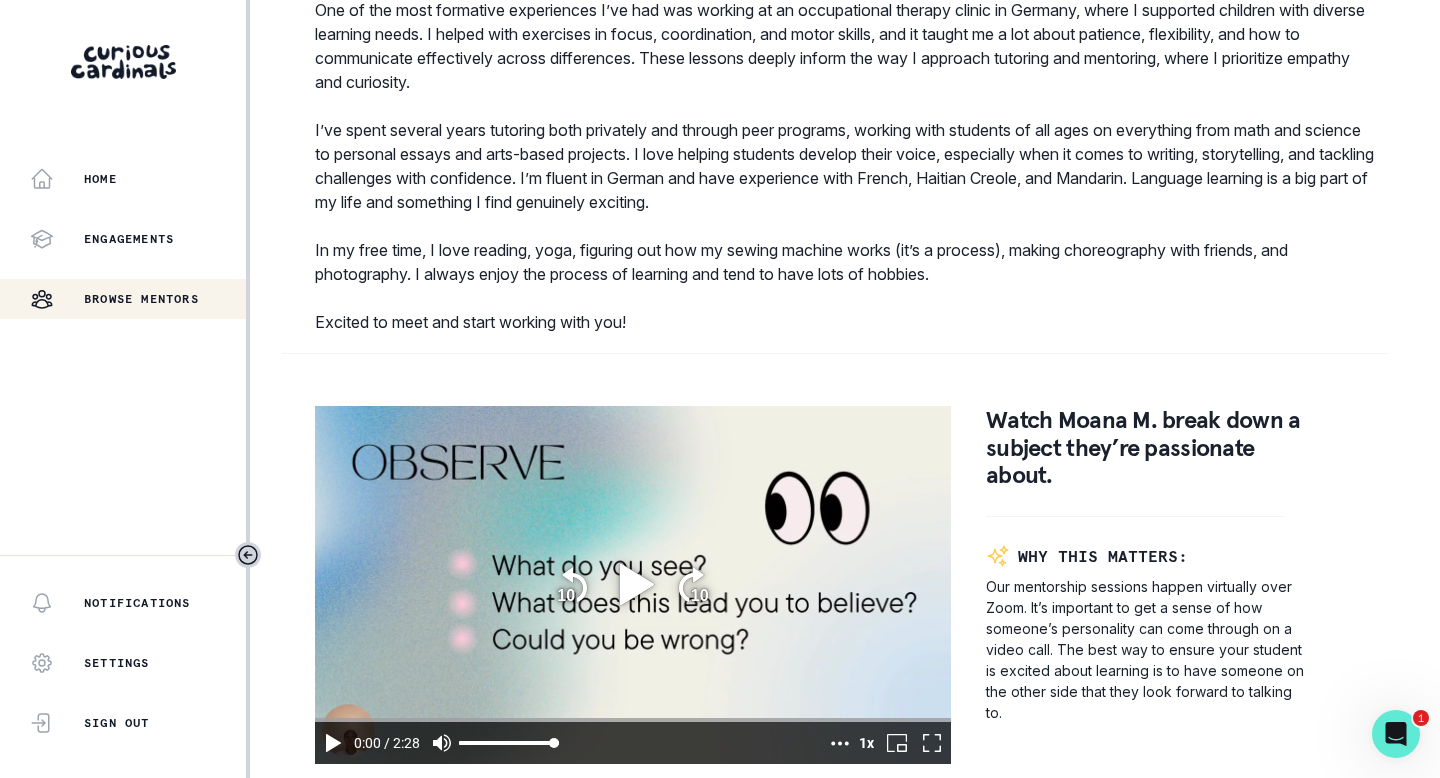 click on "Watch [PERSON] break down a subject they’re passionate about. WHY THIS MATTERS: Our mentorship sessions happen virtually over Zoom. It’s important to get a sense of how someone’s personality can come through on a video call. The best way to ensure your student is excited about learning is to have someone on the other side that they look forward to talking to." at bounding box center (845, 585) 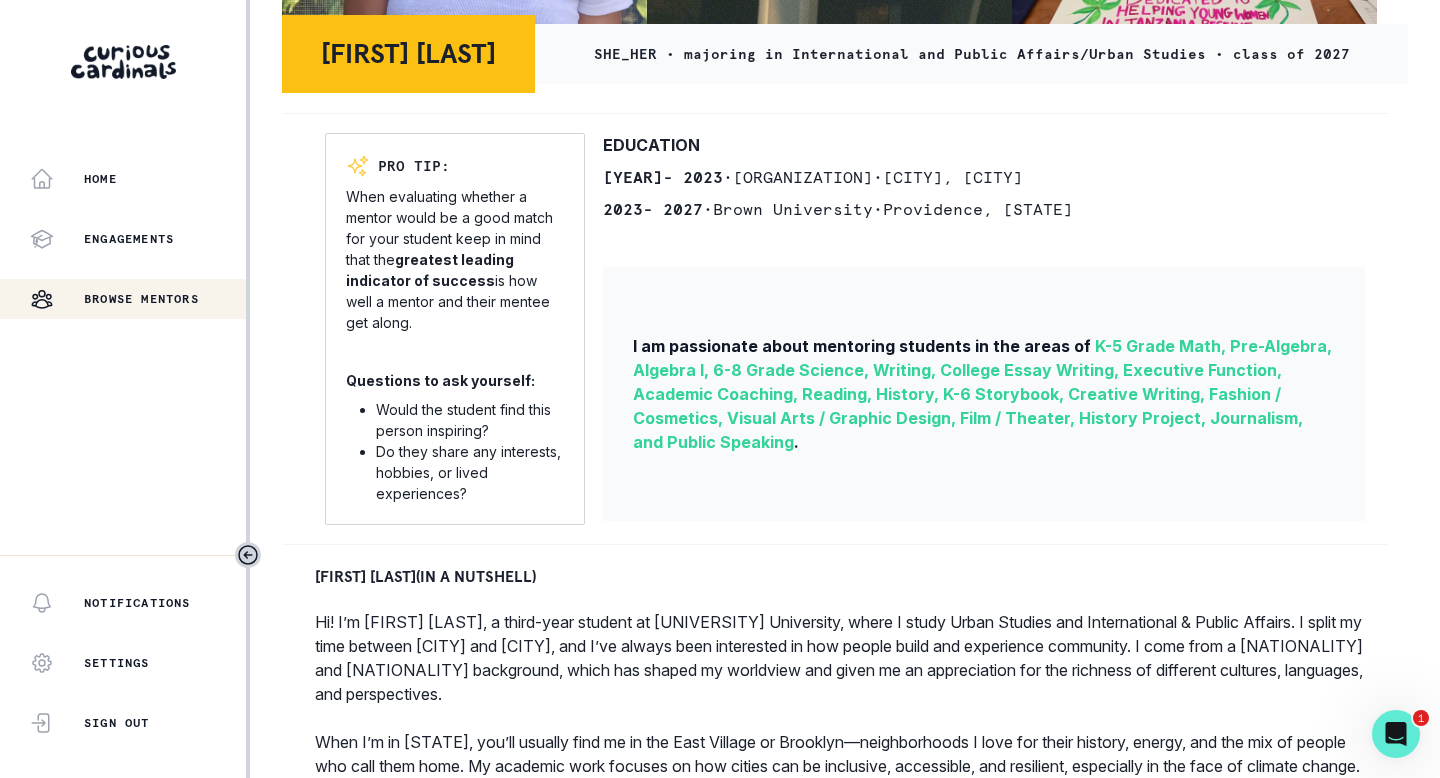 scroll, scrollTop: 480, scrollLeft: 0, axis: vertical 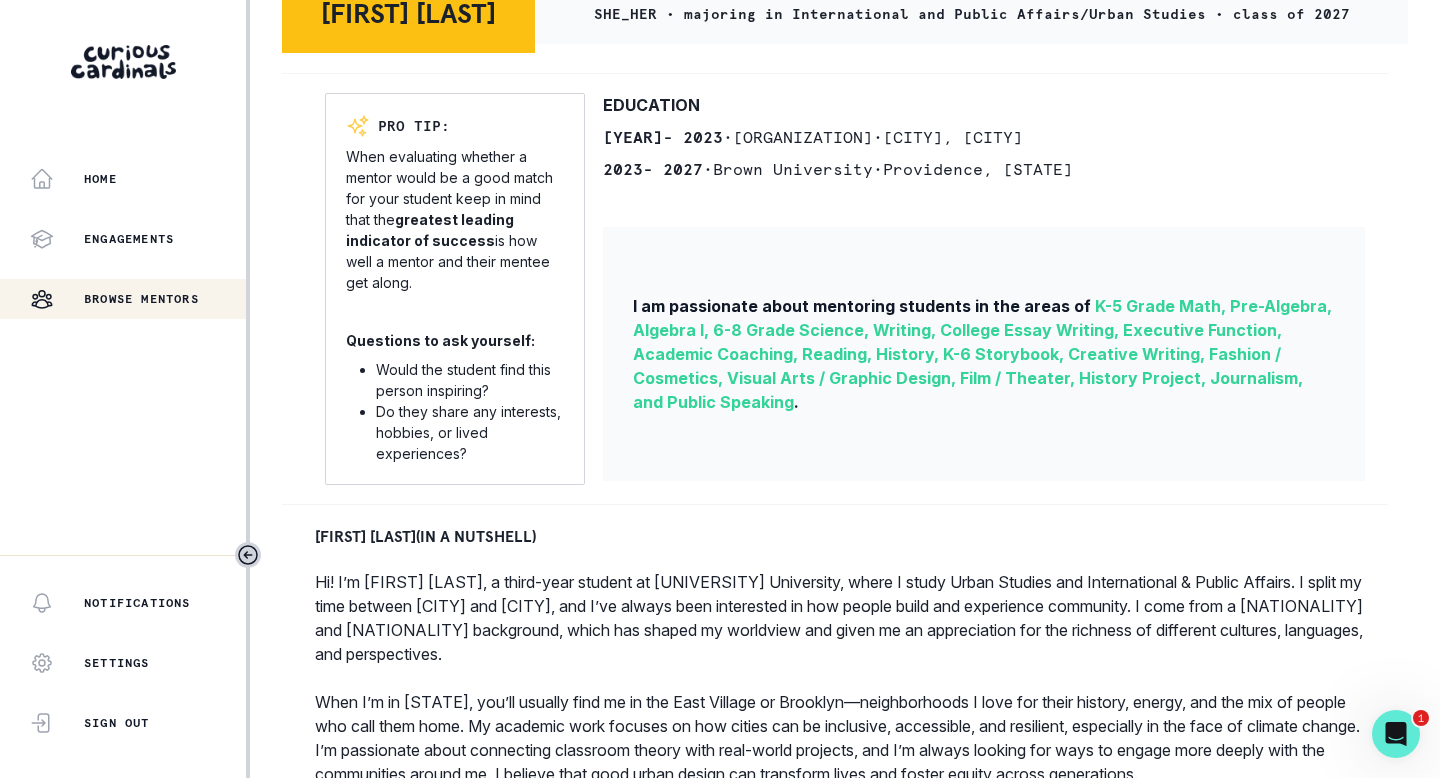 click on "Browse Mentors" at bounding box center (141, 299) 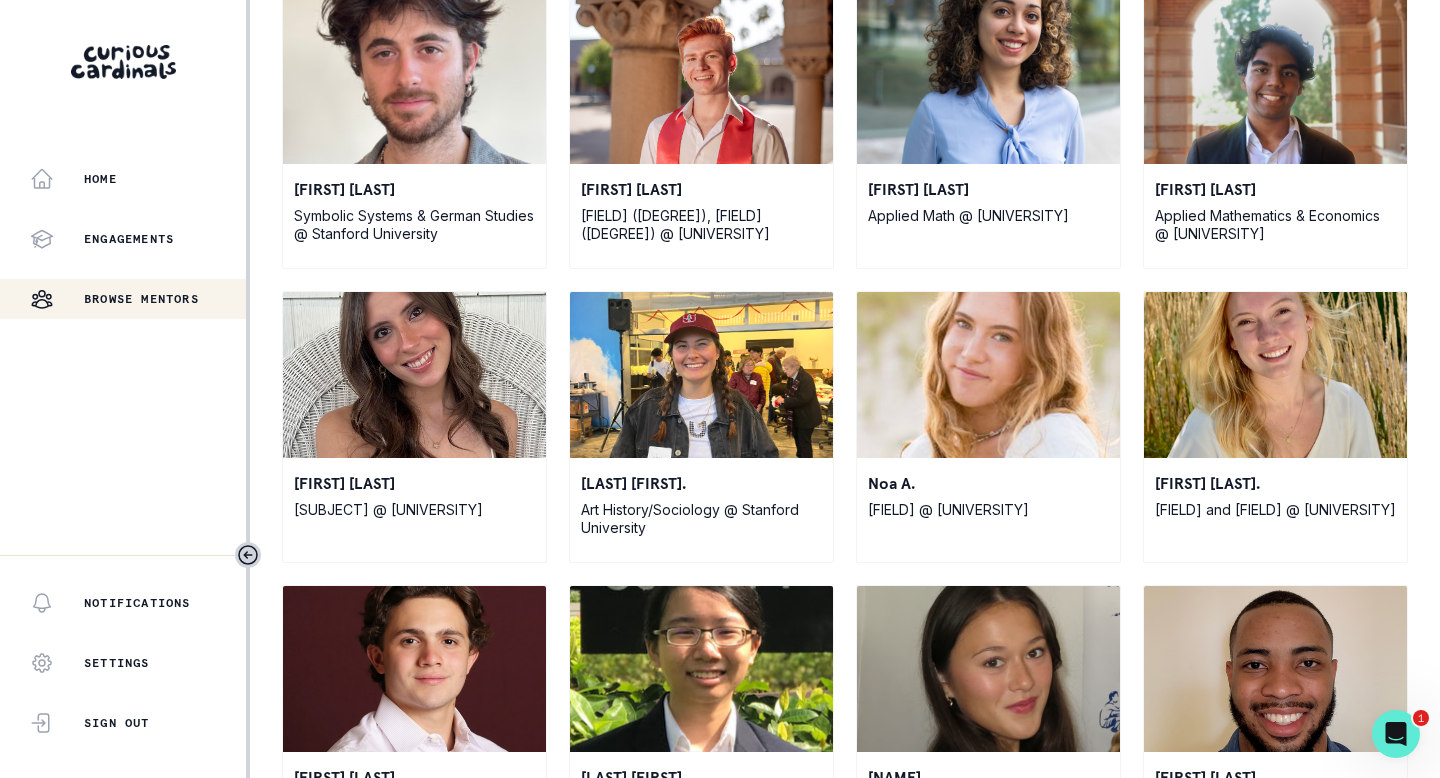 drag, startPoint x: 1439, startPoint y: 449, endPoint x: 1383, endPoint y: 777, distance: 332.74615 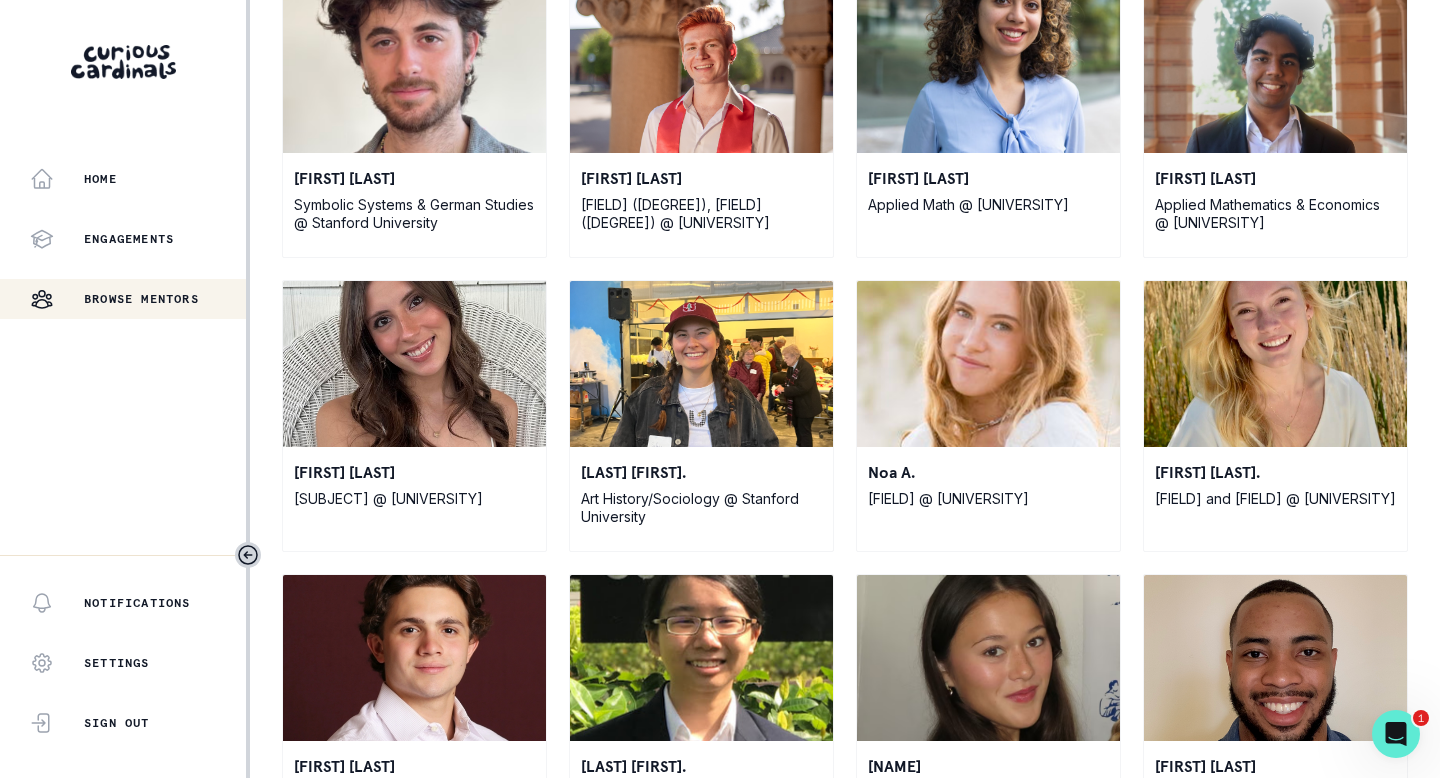 click on "Yonatan L. Symbolic Systems • German Studies • [CITY] • Tanner C. Psychology (BA), Communications (MA) • Stanford University • Victoria D. Applied Math • Yale University • Anirudh C. Applied Mathematics • Economics • University of California, Los Angeles • Jenna G. Biology • University of Pennsylvania • Sydney K. Art History/Sociology • Stanford University • Noa A. Global Affairs • Yale University • Phoebe D. Political Science and Math • Brown University • Mark D. Biomedical Engineering • Duke University • Pei Q. Computational Sciences • Minerva University • Senna R. Applied Mathematics and Economics • Northwestern University • David H. Applied Math and Physics • Harvard University • Elya A. Art + Comparative Literature • University of California, Los Angeles • Dylan S. Anna A. Adrian B. Danna L. Anaiis R. Yousuf S." at bounding box center [845, 721] 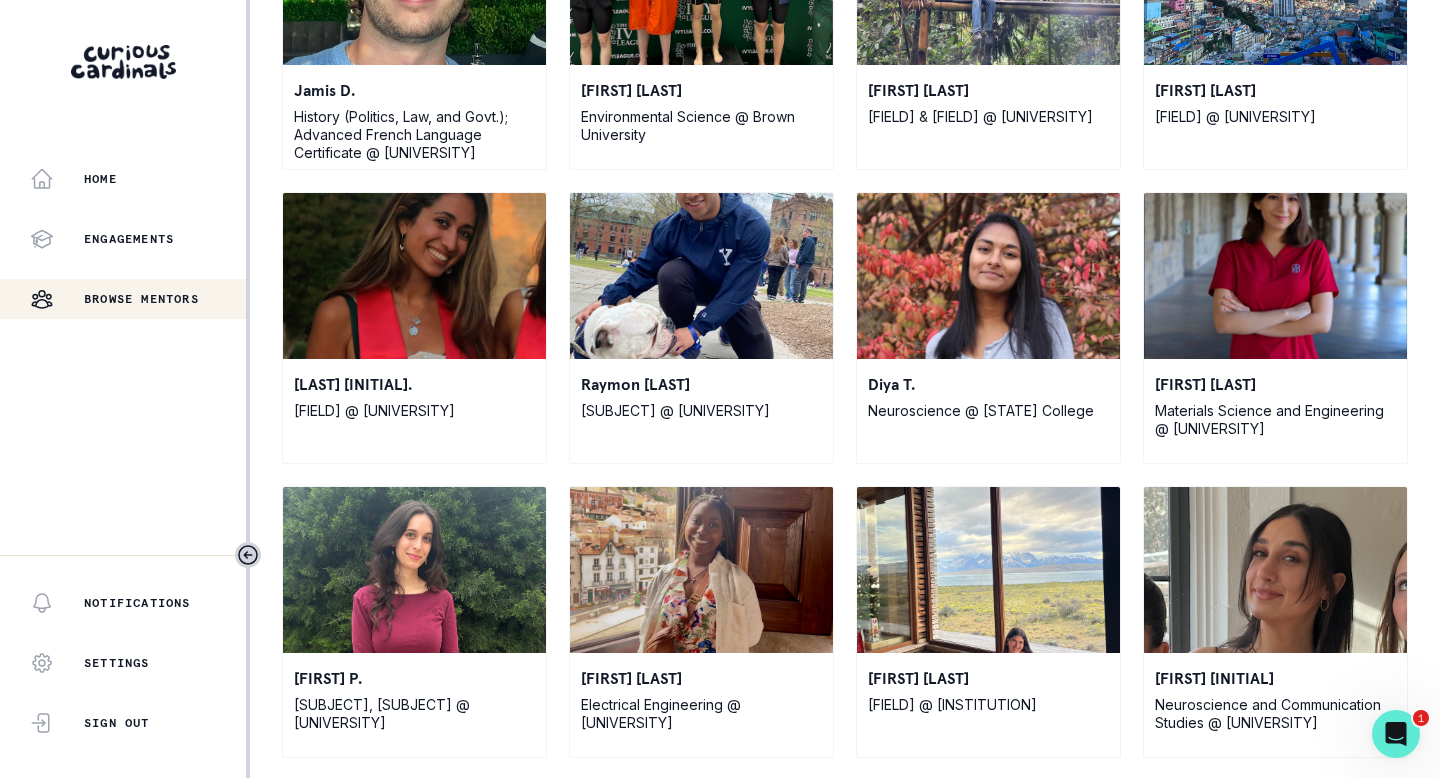 scroll, scrollTop: 2403, scrollLeft: 0, axis: vertical 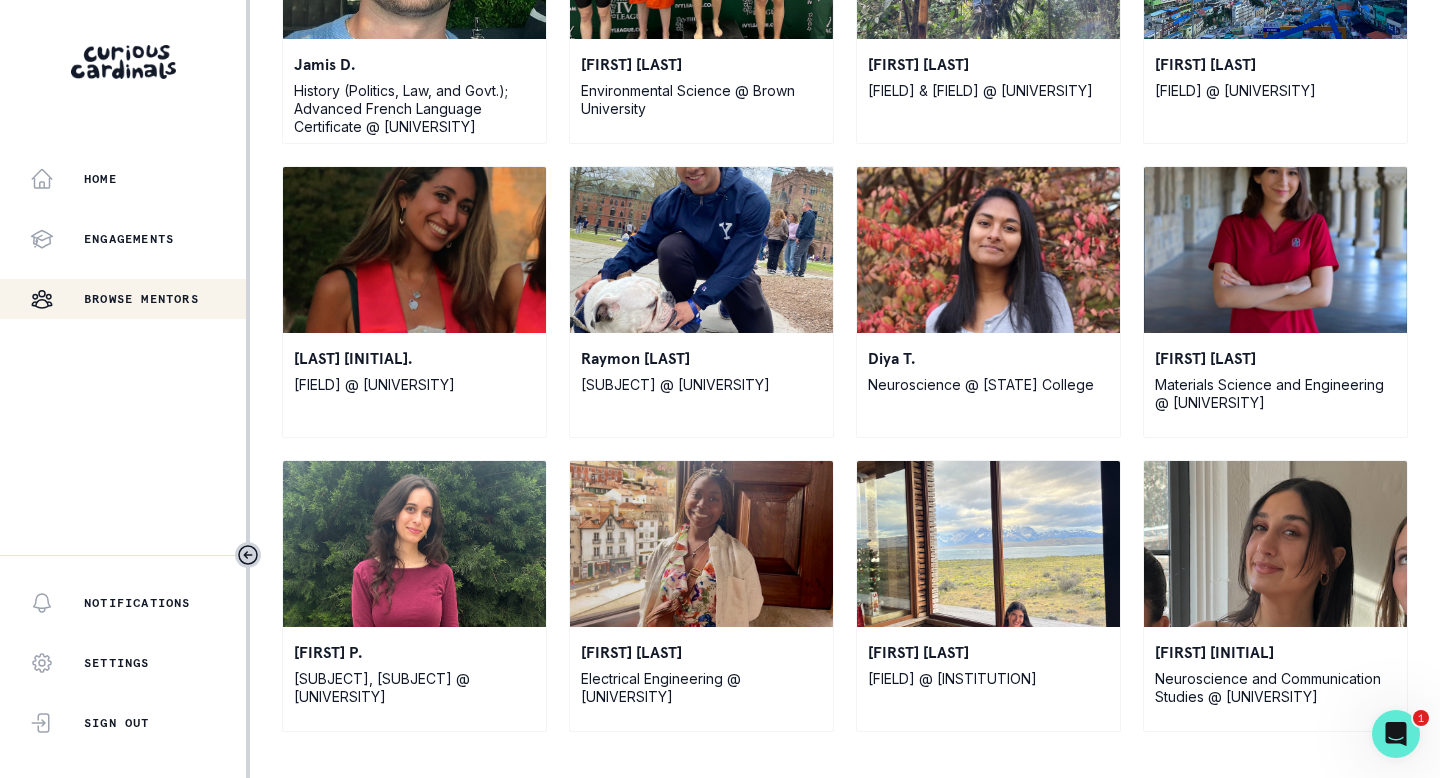 drag, startPoint x: 1219, startPoint y: 557, endPoint x: 1194, endPoint y: 777, distance: 221.4159 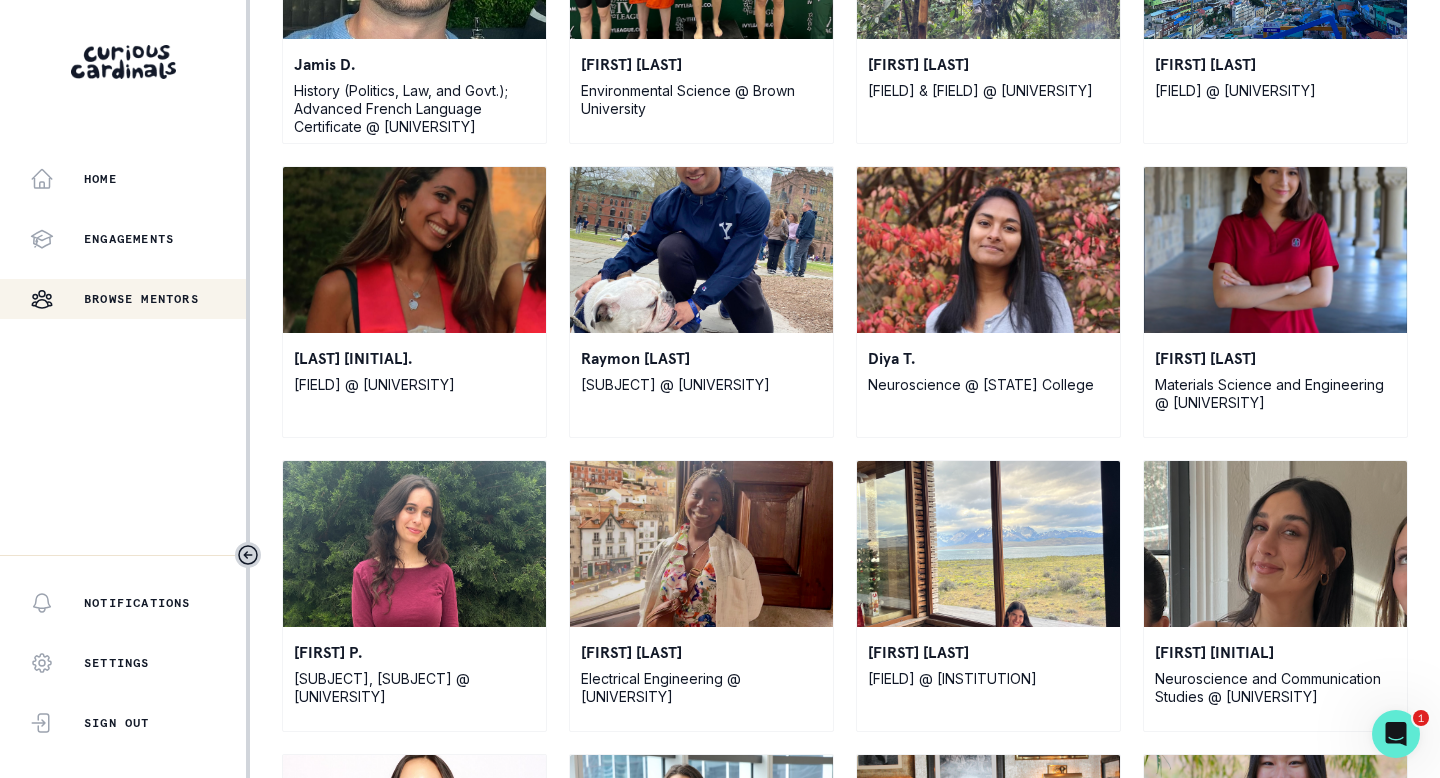click on "Yonatan L. Symbolic Systems • German Studies • [CITY] • Tanner C. Psychology (BA), Communications (MA) • Stanford University • Victoria D. Applied Math • Yale University • Anirudh C. Applied Mathematics • Economics • University of California, Los Angeles • Jenna G. Biology • University of Pennsylvania • Sydney K. Art History/Sociology • Stanford University • Noa A. Global Affairs • Yale University • Phoebe D. Political Science and Math • Brown University • Mark D. Biomedical Engineering • Duke University • Pei Q. Computational Sciences • Minerva University • Senna R. Applied Mathematics and Economics • Northwestern University • David H. Applied Math and Physics • Harvard University • Elya A. Art + Comparative Literature • University of California, Los Angeles • Dylan S. Anna A. Adrian B. Danna L. Anaiis R. Yousuf S." at bounding box center (845, 19) 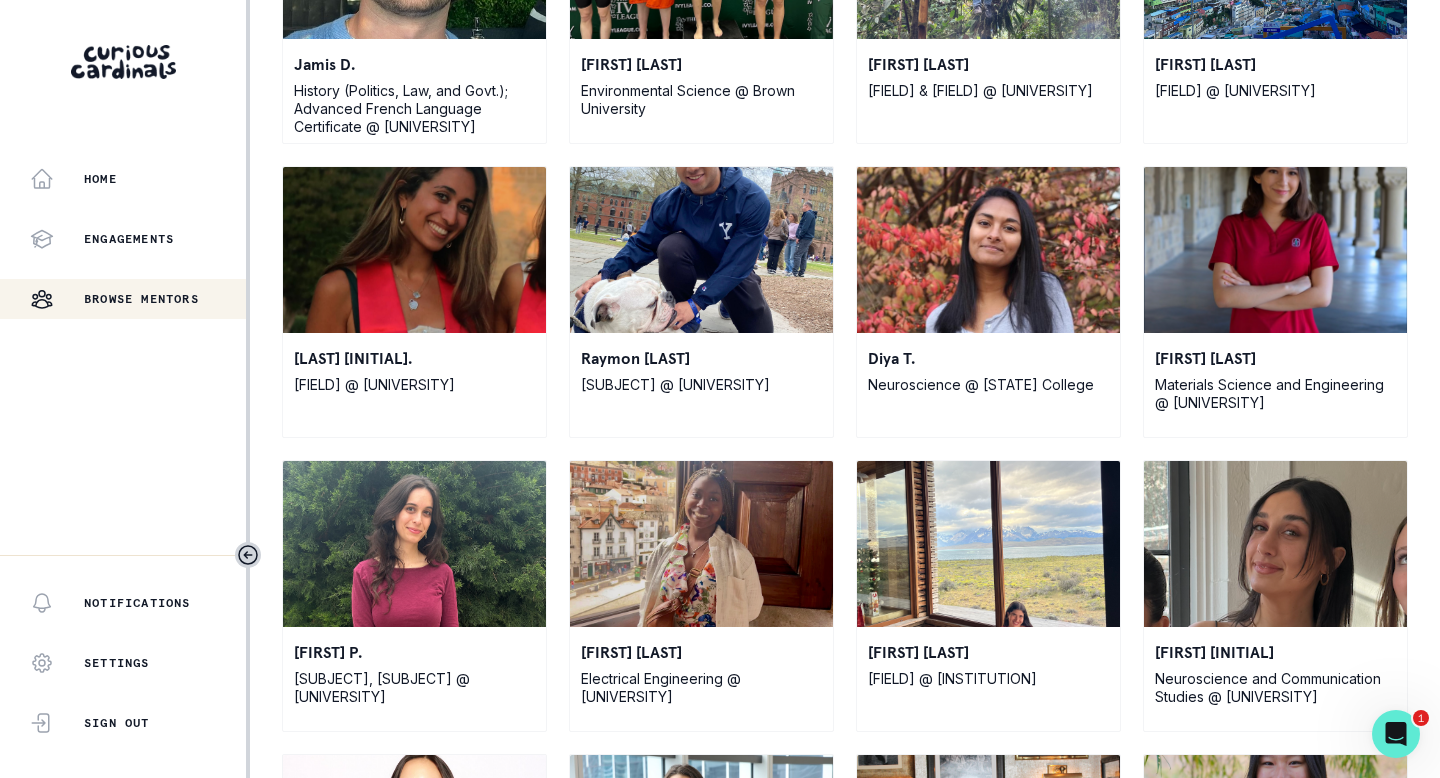 scroll, scrollTop: 2443, scrollLeft: 0, axis: vertical 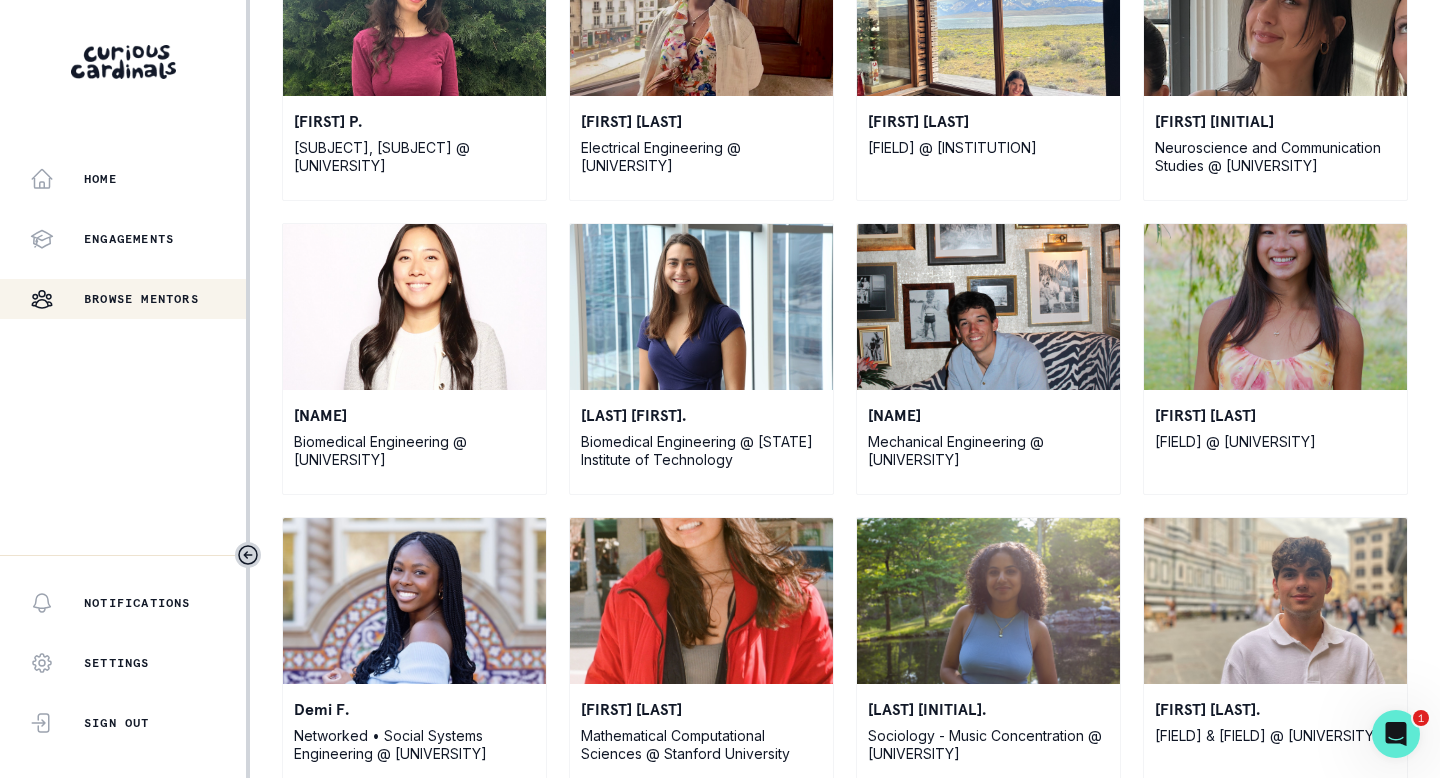drag, startPoint x: 998, startPoint y: 699, endPoint x: 1018, endPoint y: 777, distance: 80.523285 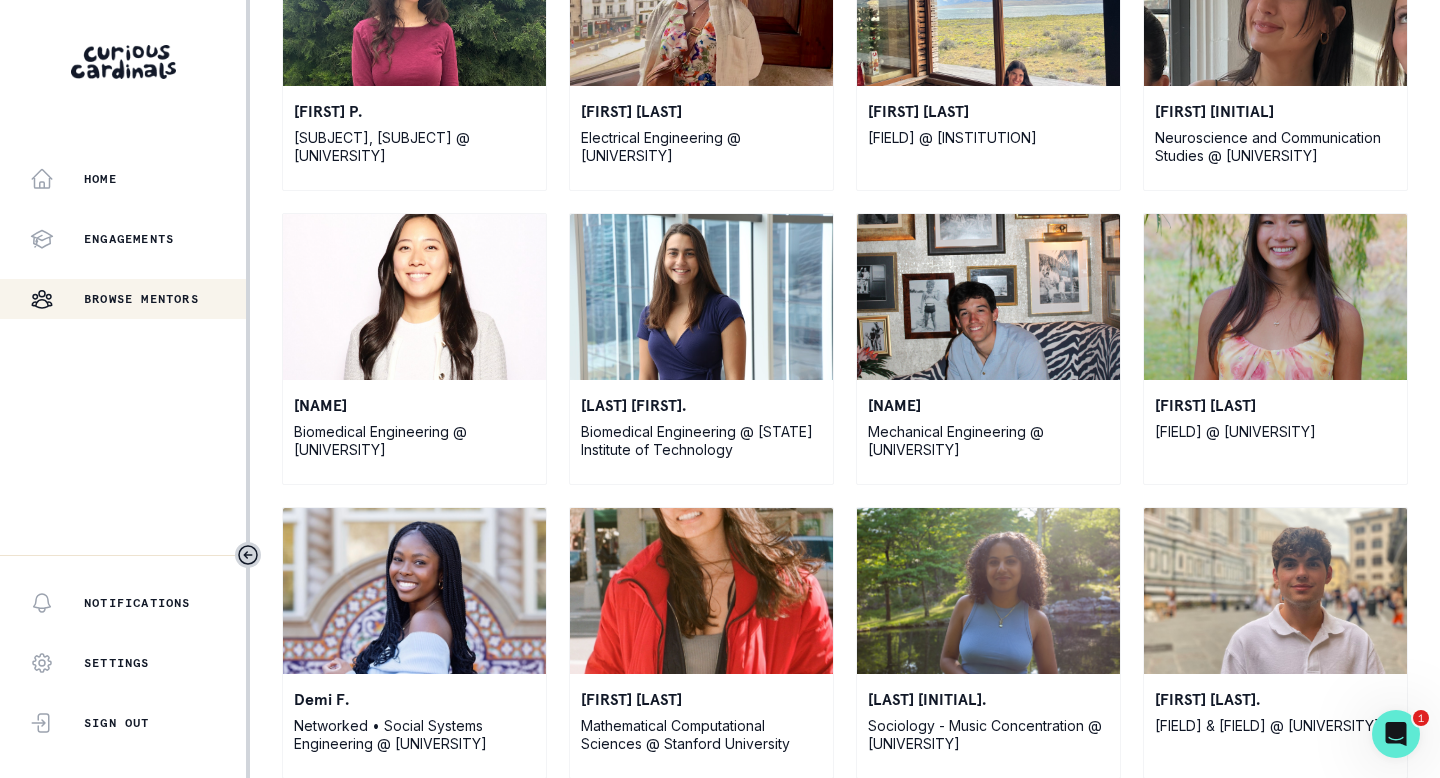 click at bounding box center (123, 437) 